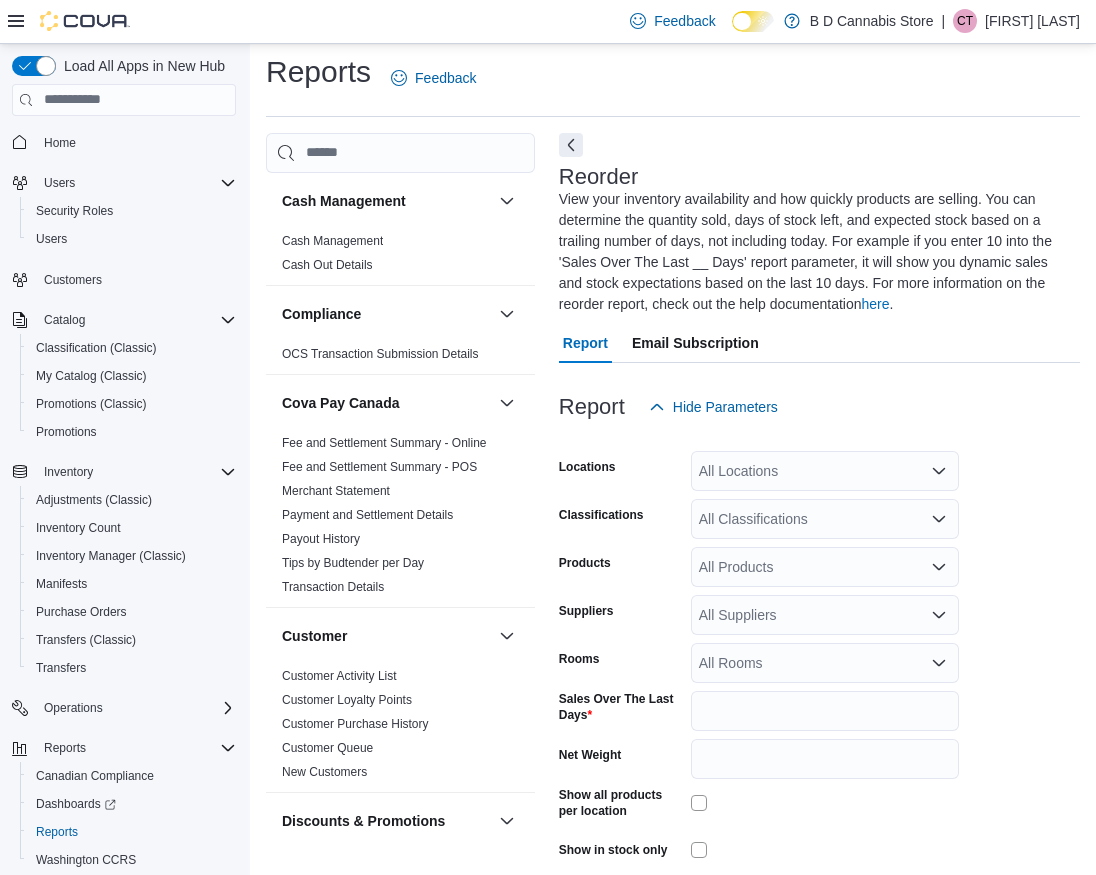 scroll, scrollTop: 94, scrollLeft: 0, axis: vertical 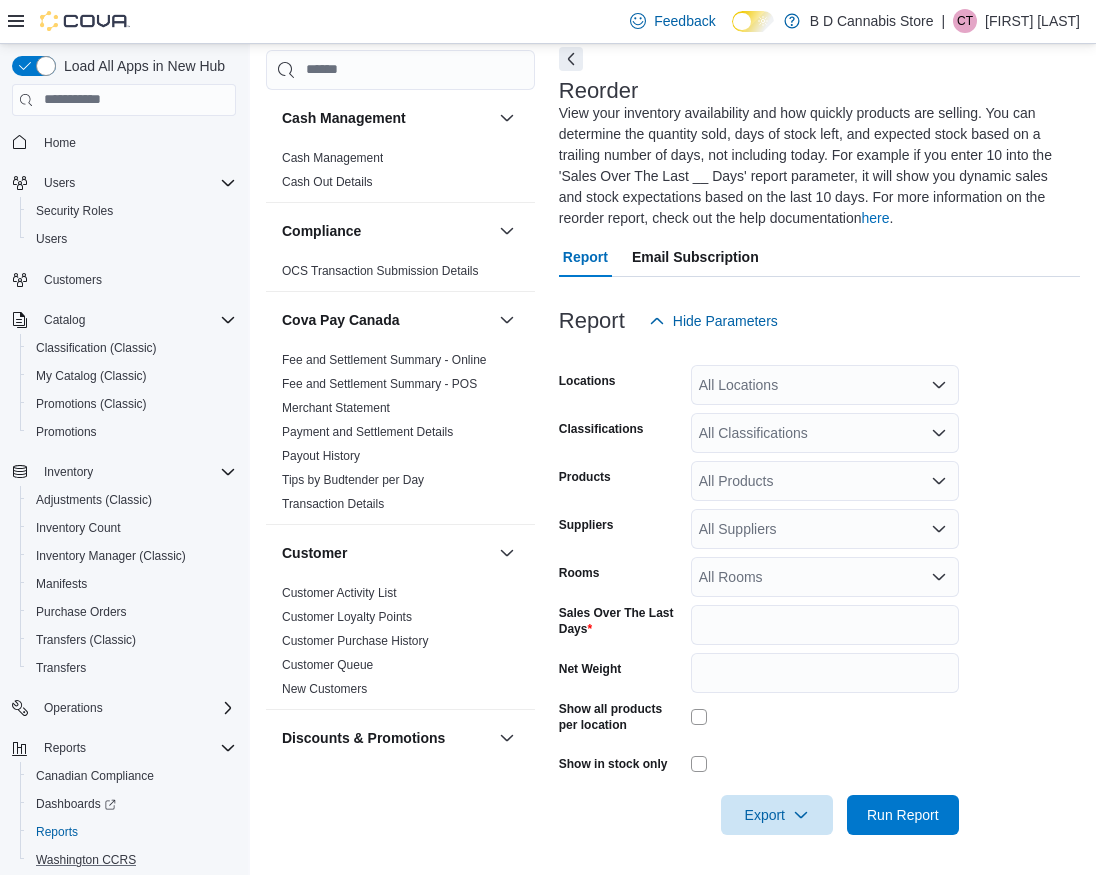 click on "Washington CCRS" at bounding box center (132, 860) 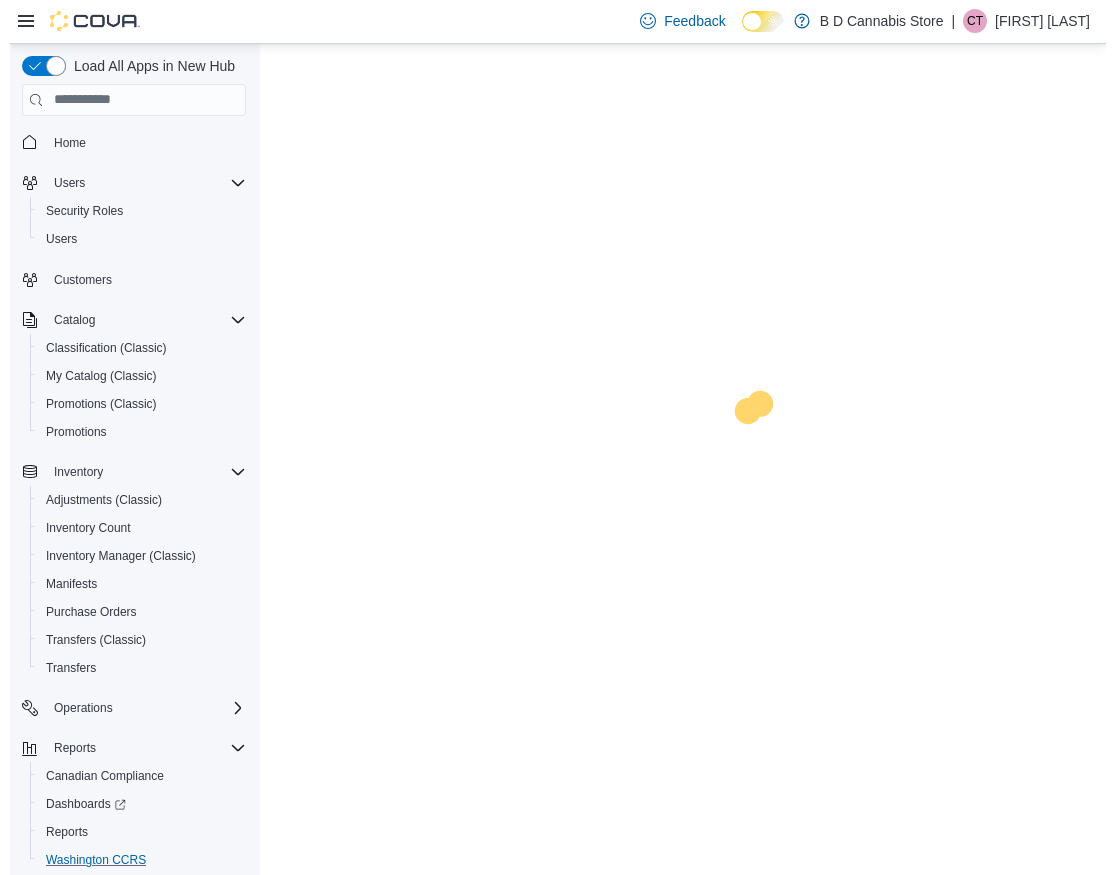 scroll, scrollTop: 0, scrollLeft: 0, axis: both 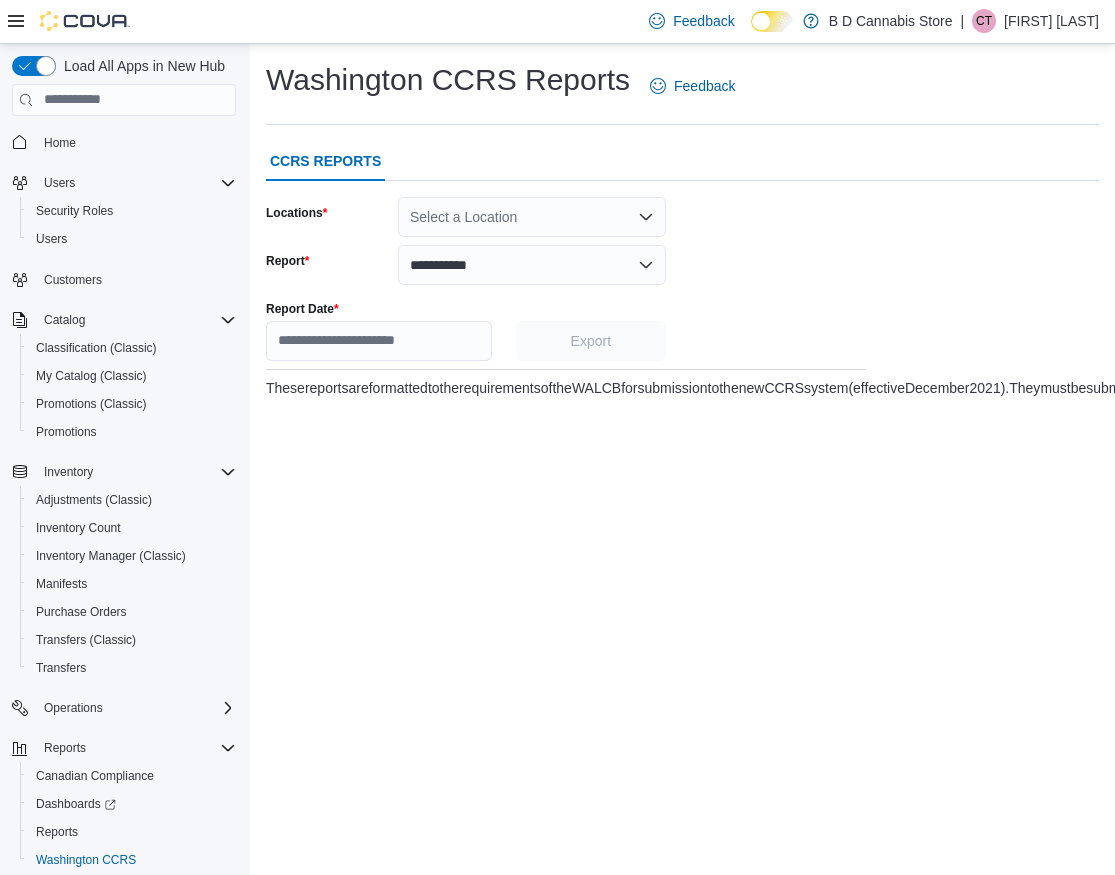 click on "**********" at bounding box center (566, 297) 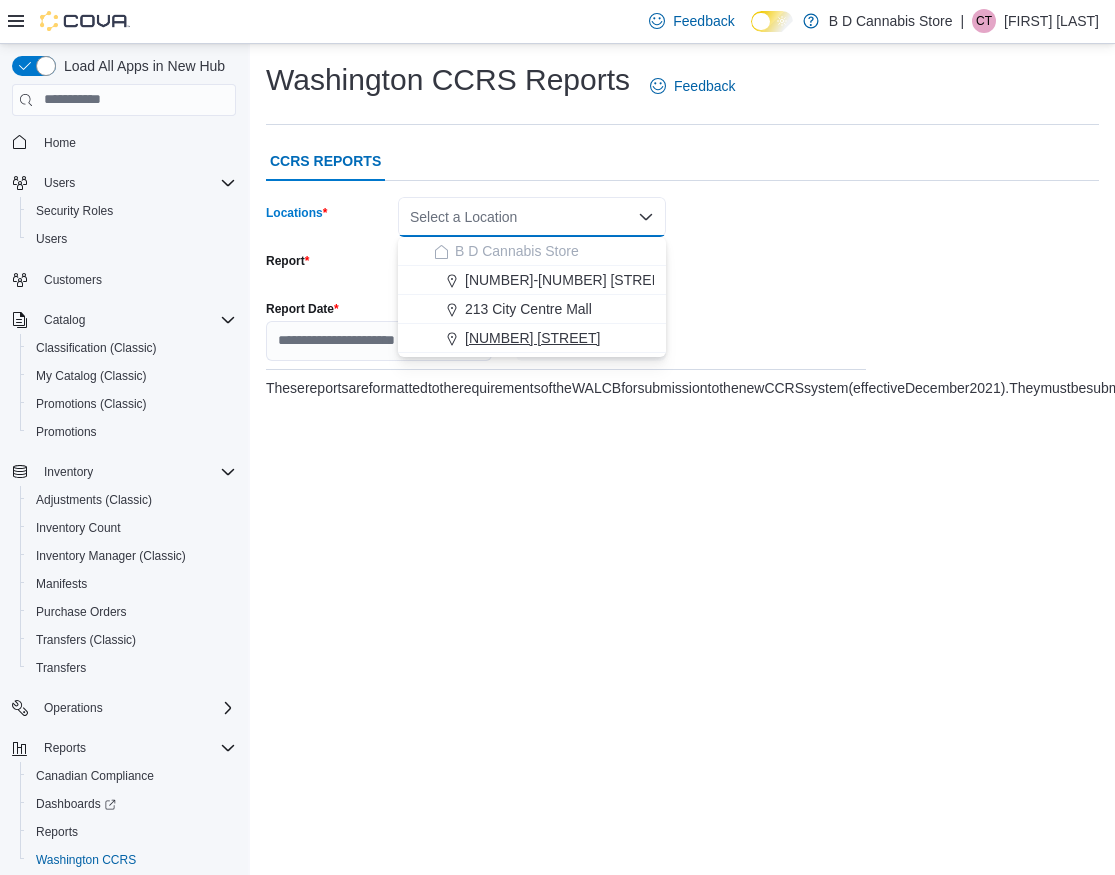 click on "[NUMBER] [STREET]" at bounding box center (532, 338) 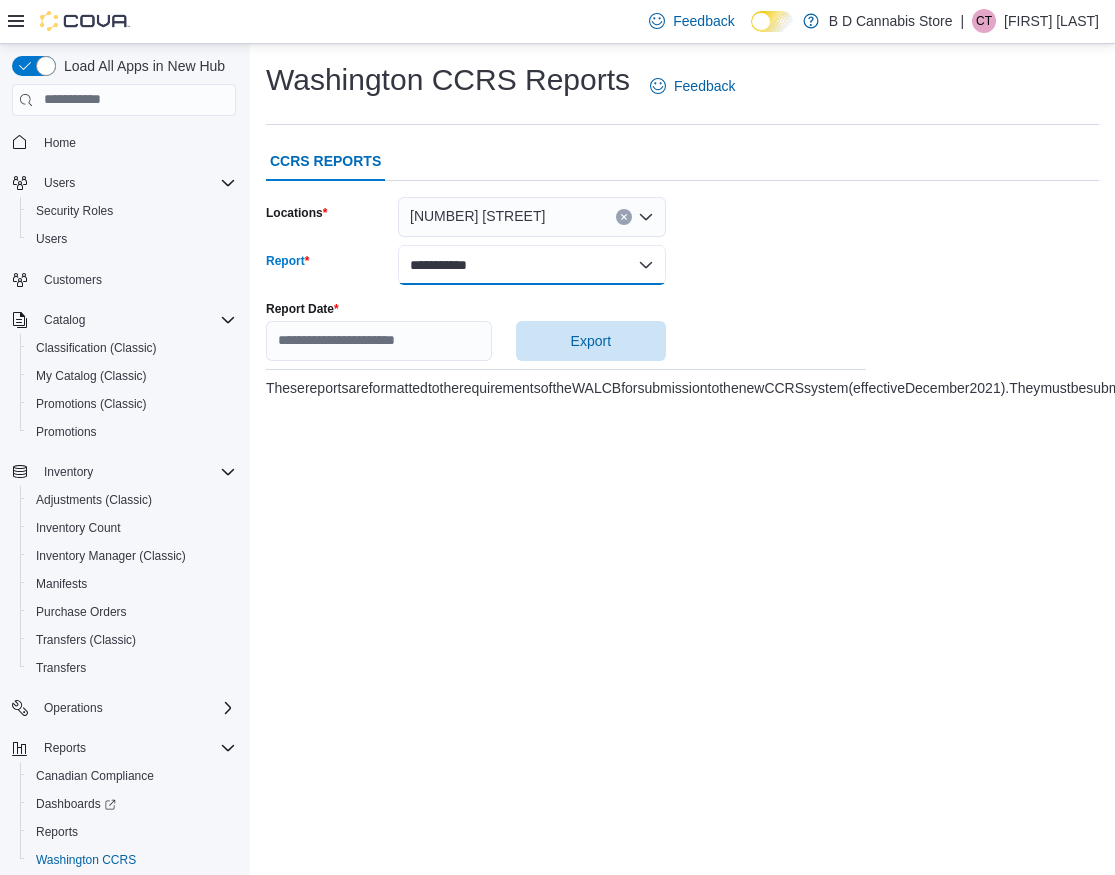 click on "**********" at bounding box center (532, 265) 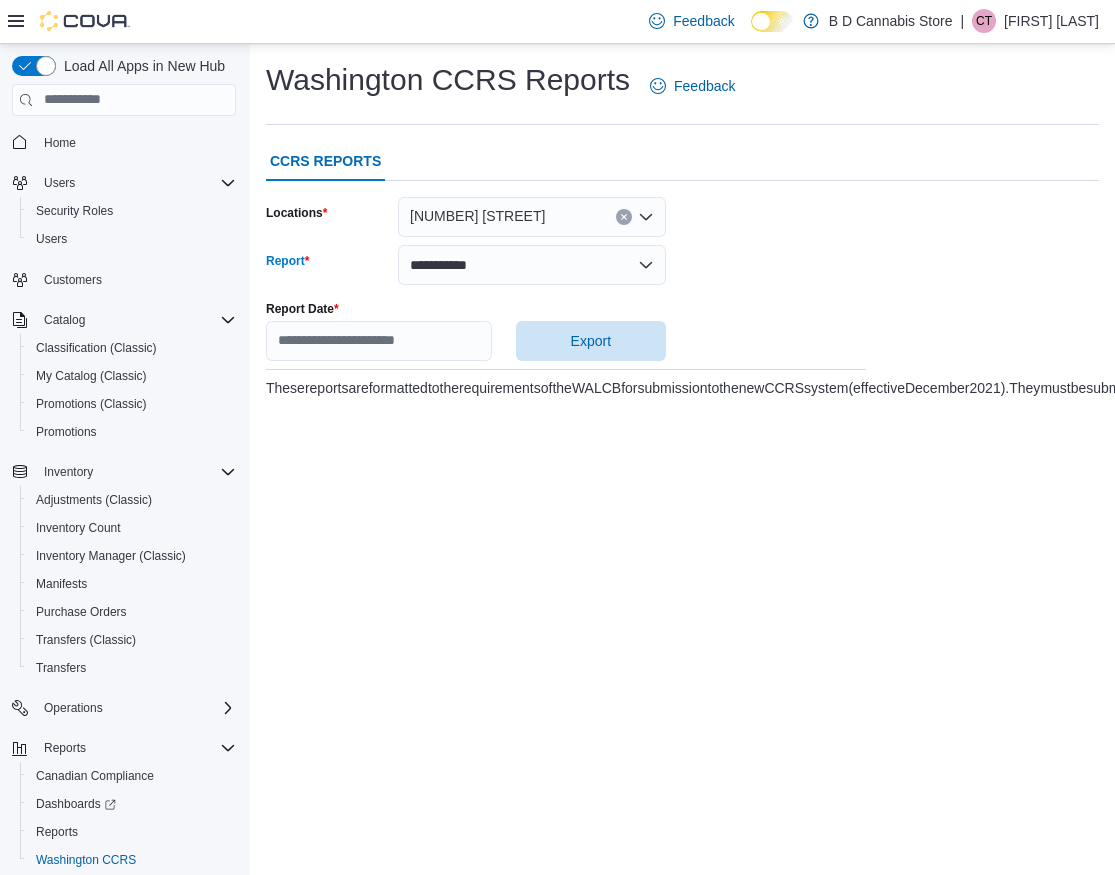 click on "**********" at bounding box center [566, 297] 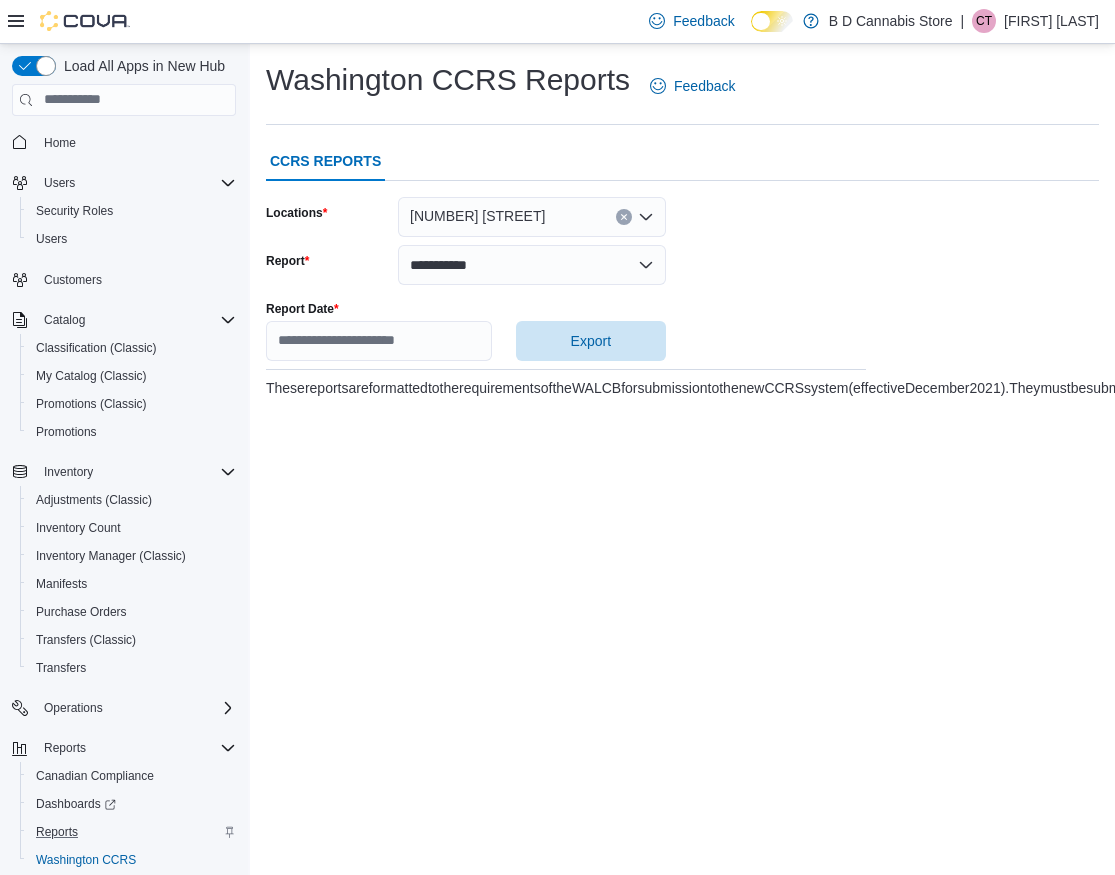 click on "Reports" at bounding box center (132, 832) 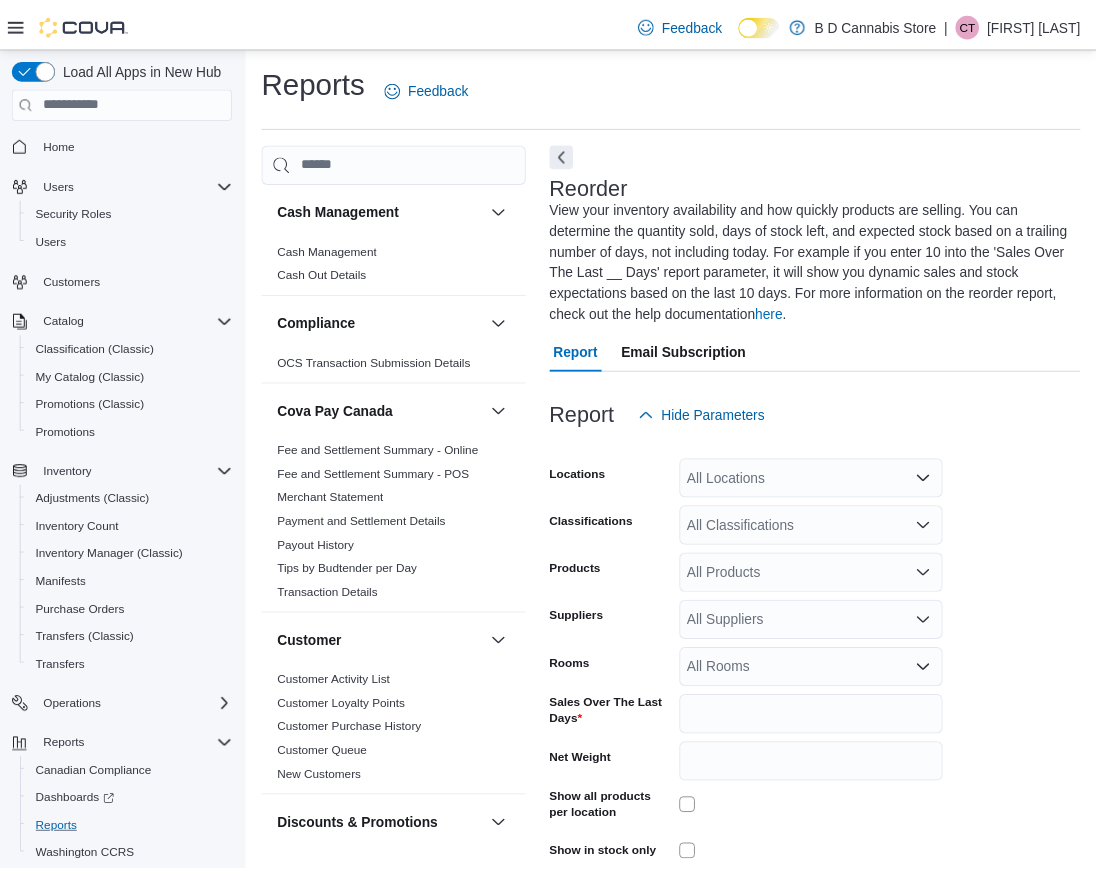 scroll, scrollTop: 94, scrollLeft: 0, axis: vertical 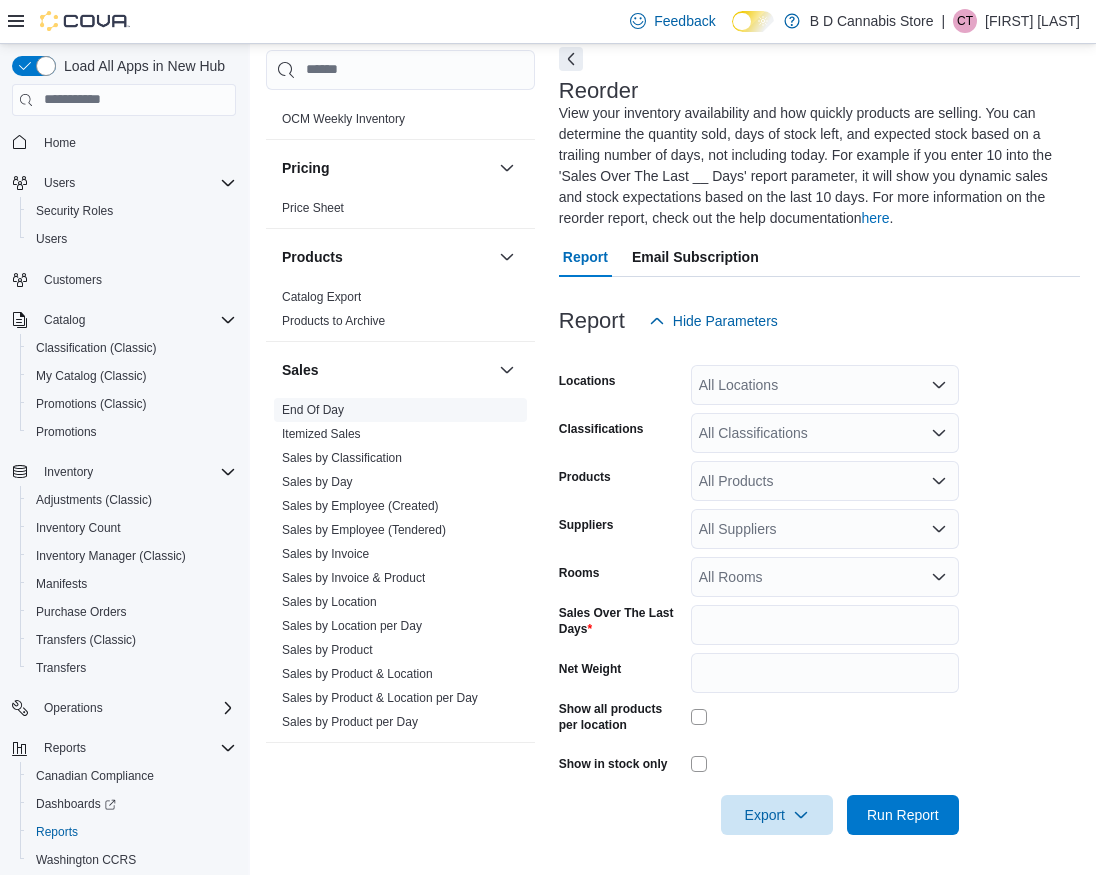click on "End Of Day" at bounding box center (313, 410) 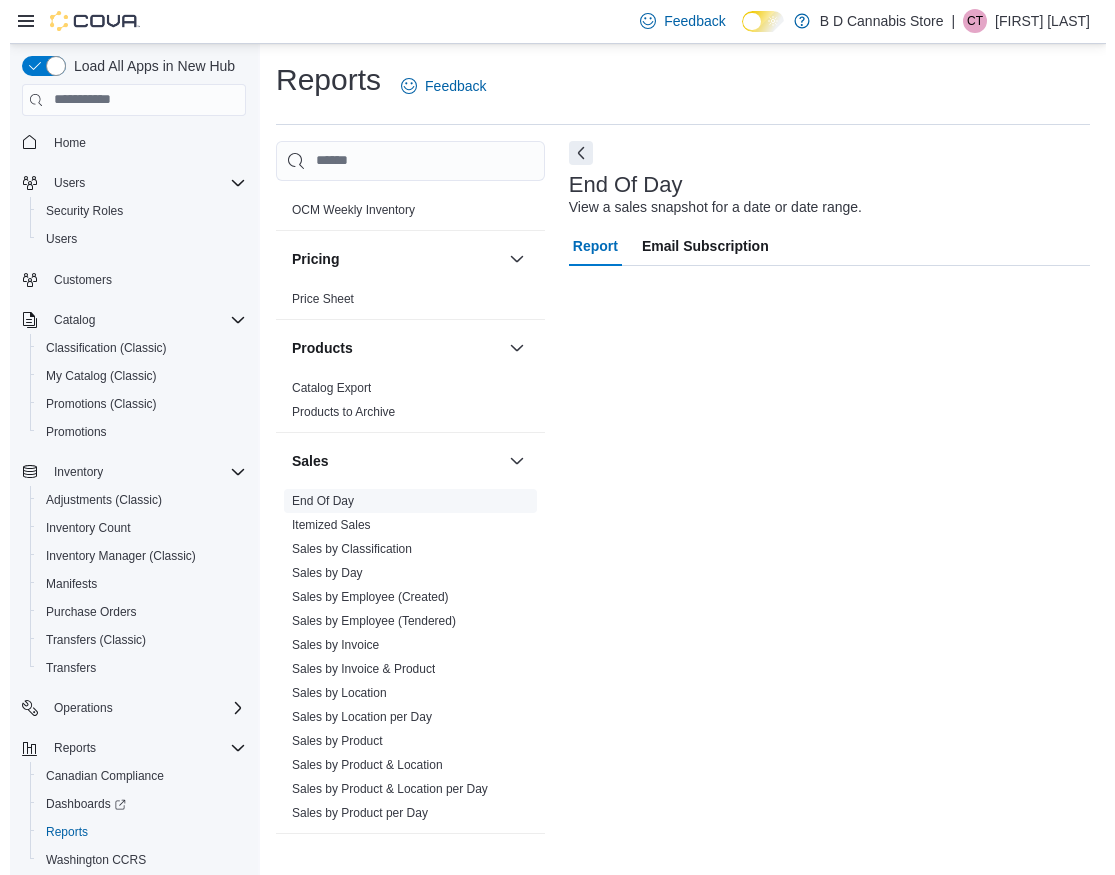 scroll, scrollTop: 0, scrollLeft: 0, axis: both 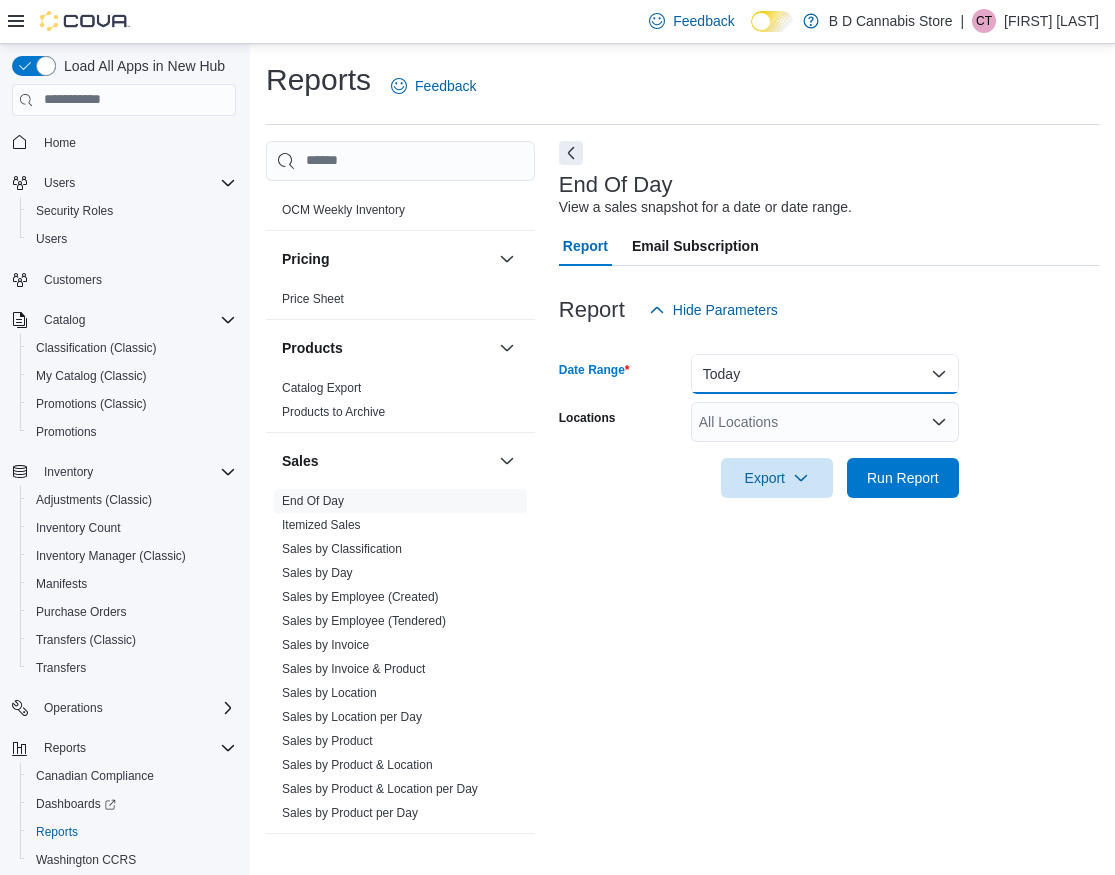 click on "Today" at bounding box center [825, 374] 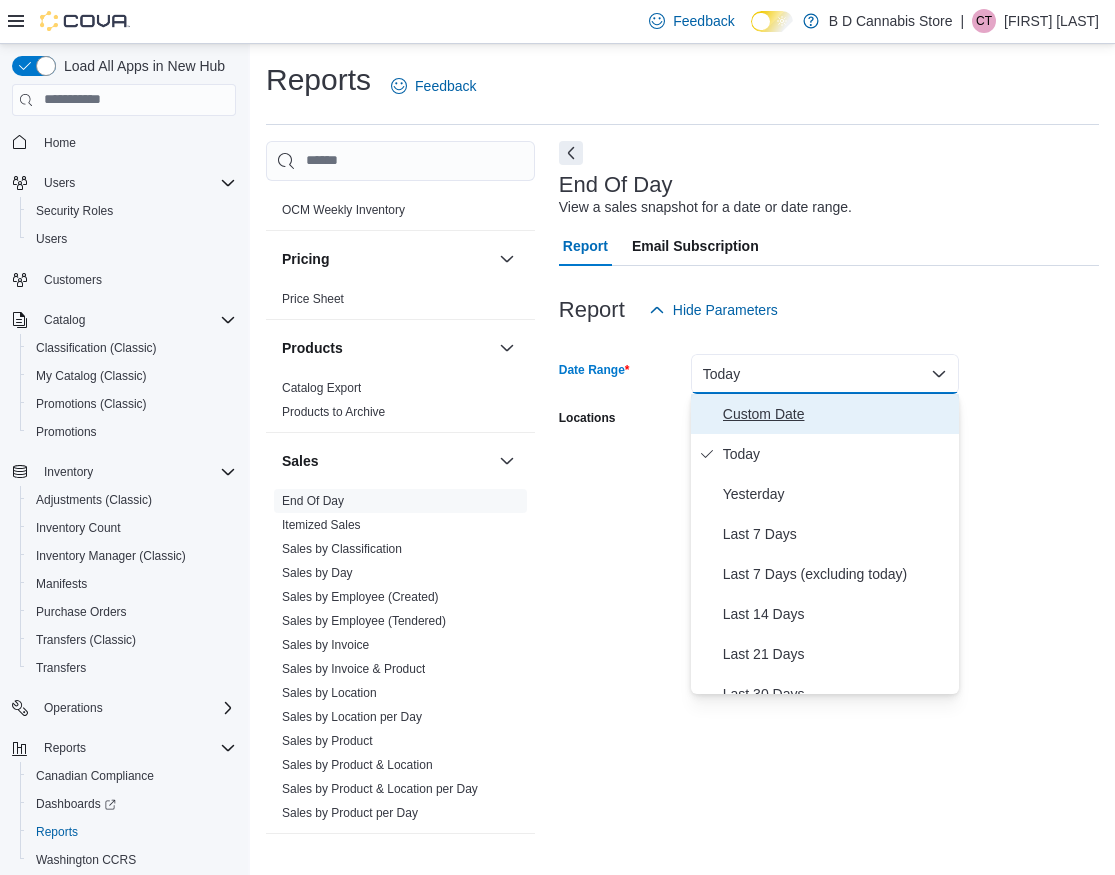 click on "Custom Date" at bounding box center (837, 414) 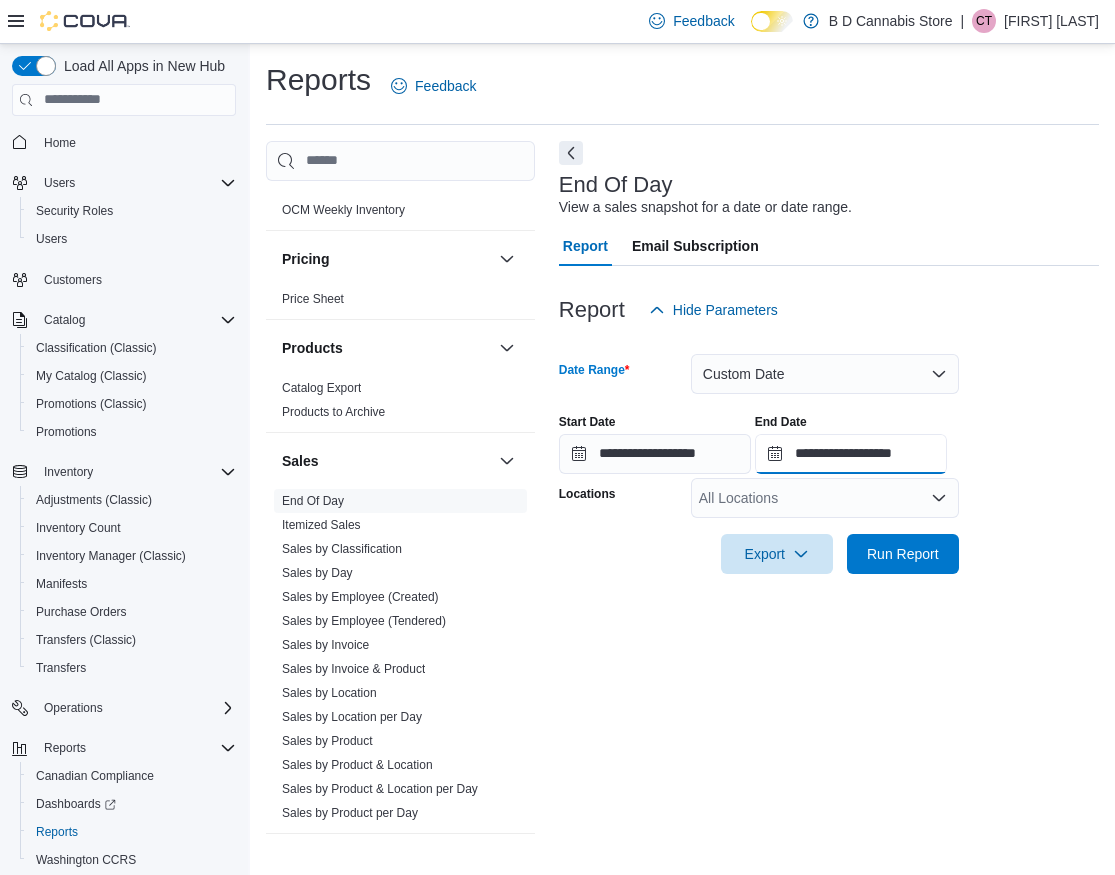click on "**********" at bounding box center [851, 454] 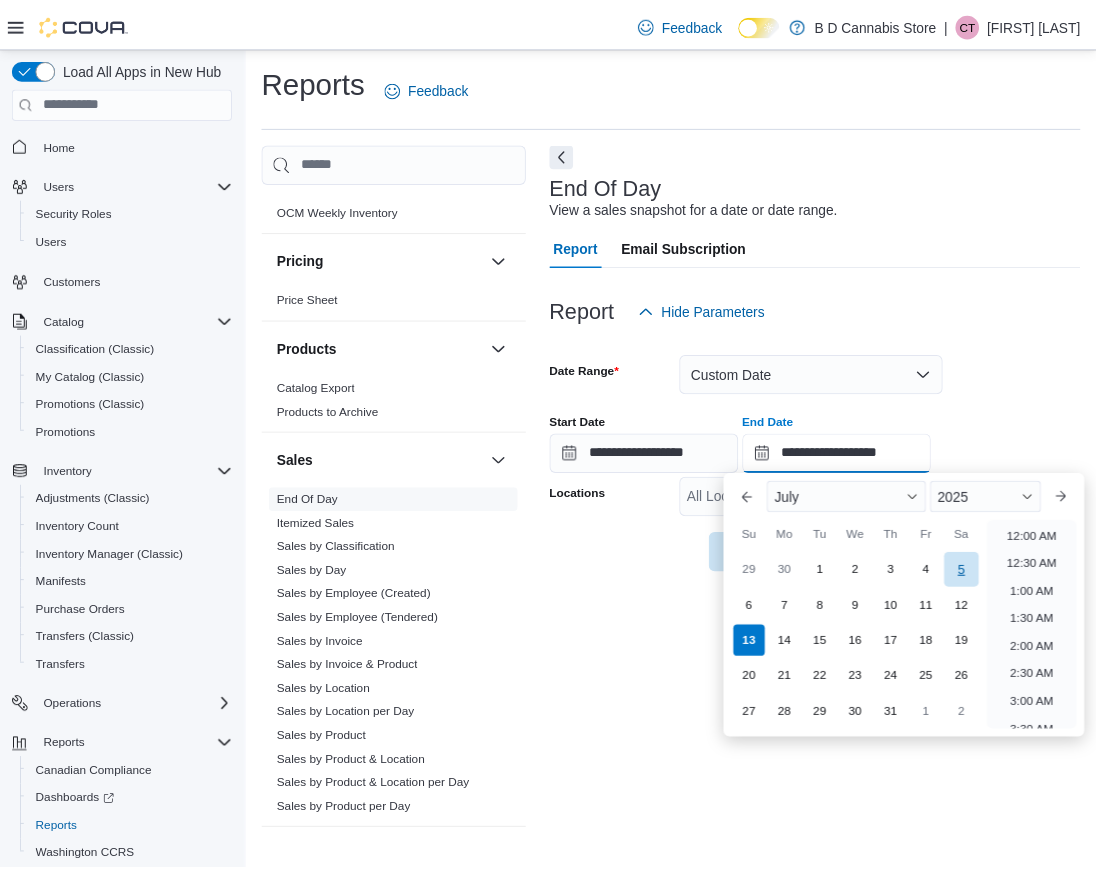 scroll, scrollTop: 1136, scrollLeft: 0, axis: vertical 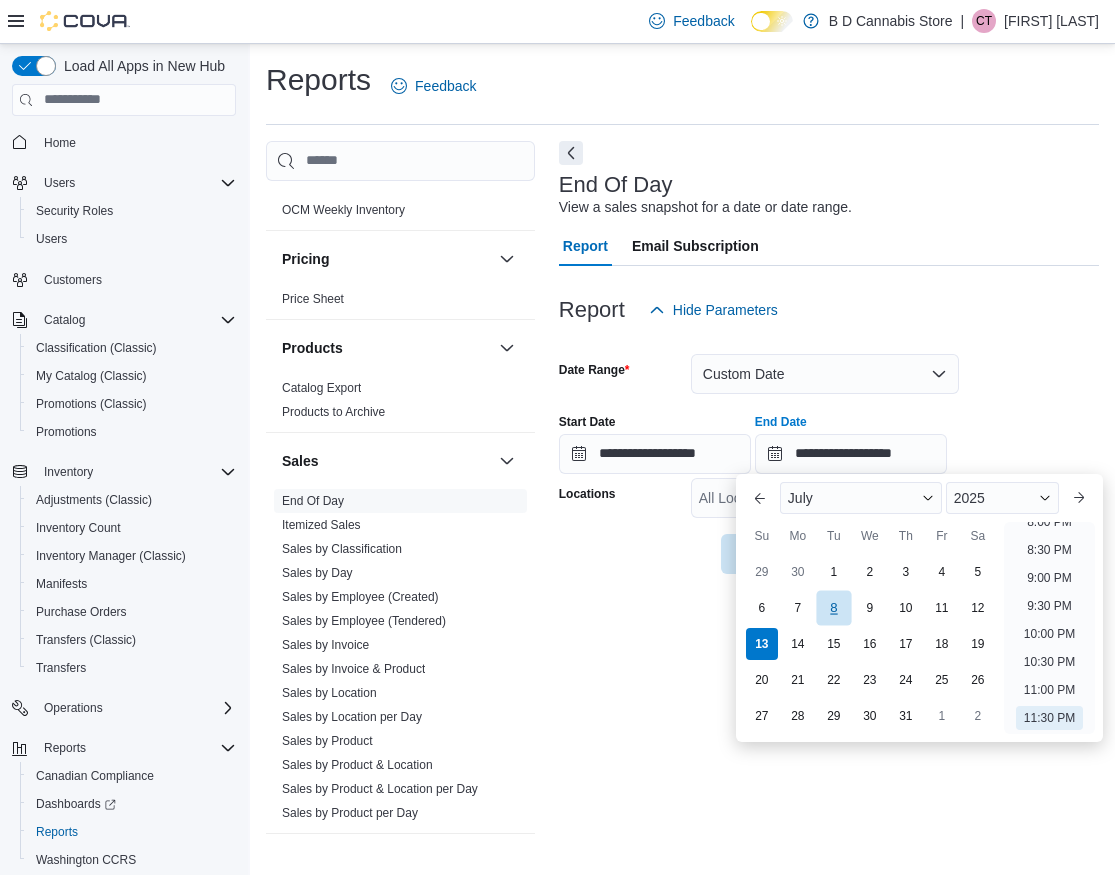 click on "8" at bounding box center [833, 607] 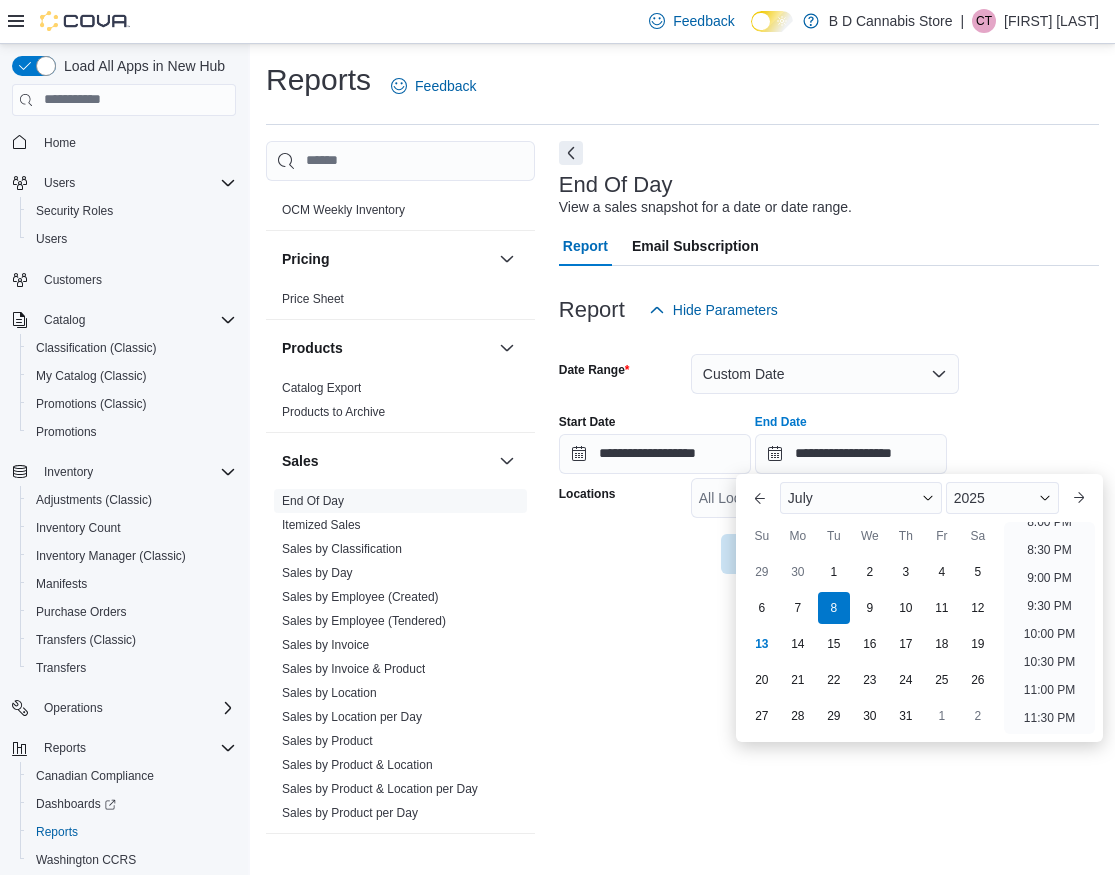 click at bounding box center [829, 586] 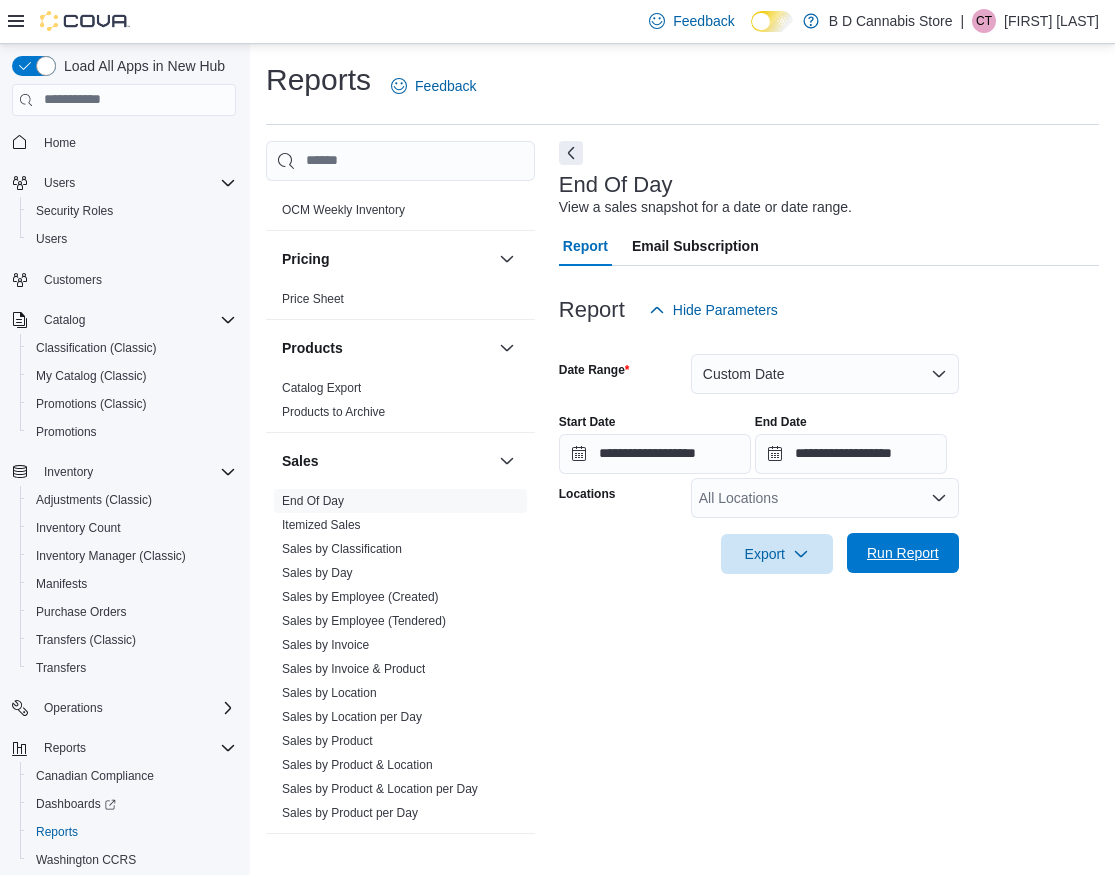 click on "Run Report" at bounding box center [903, 553] 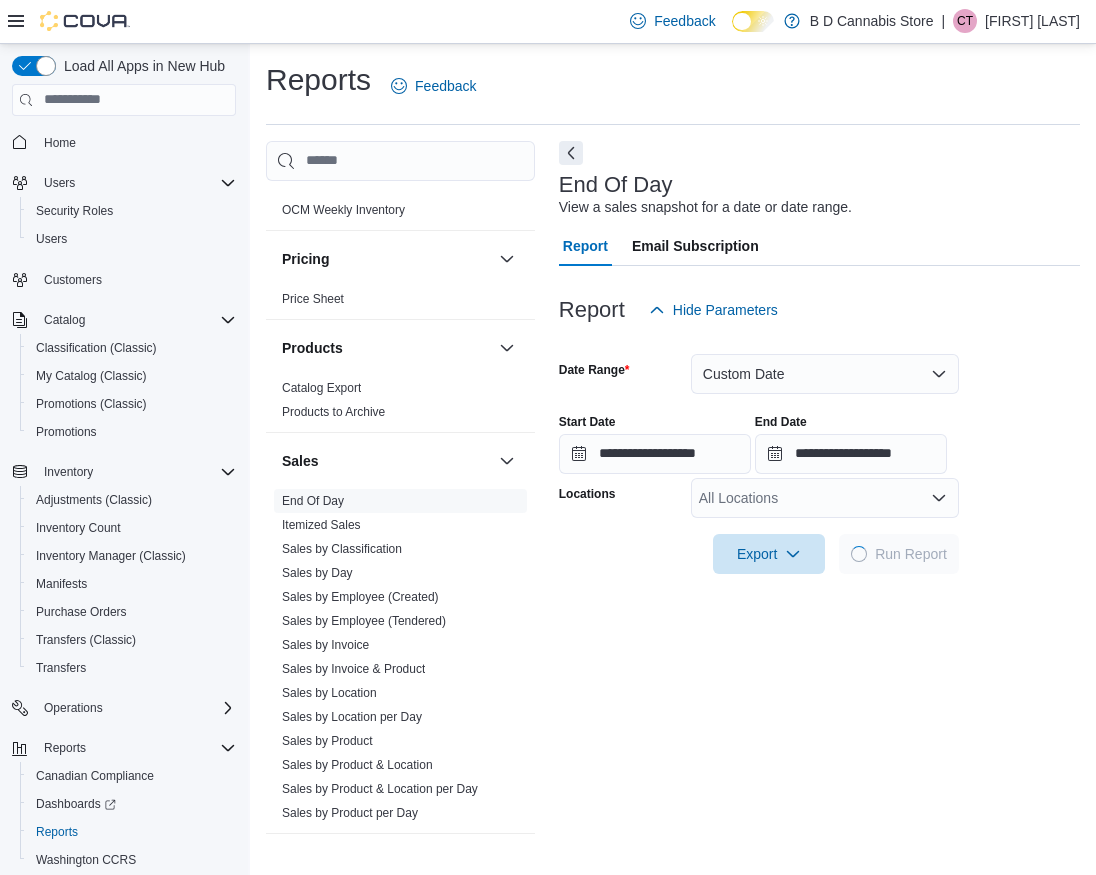 click on "All Locations" at bounding box center [825, 498] 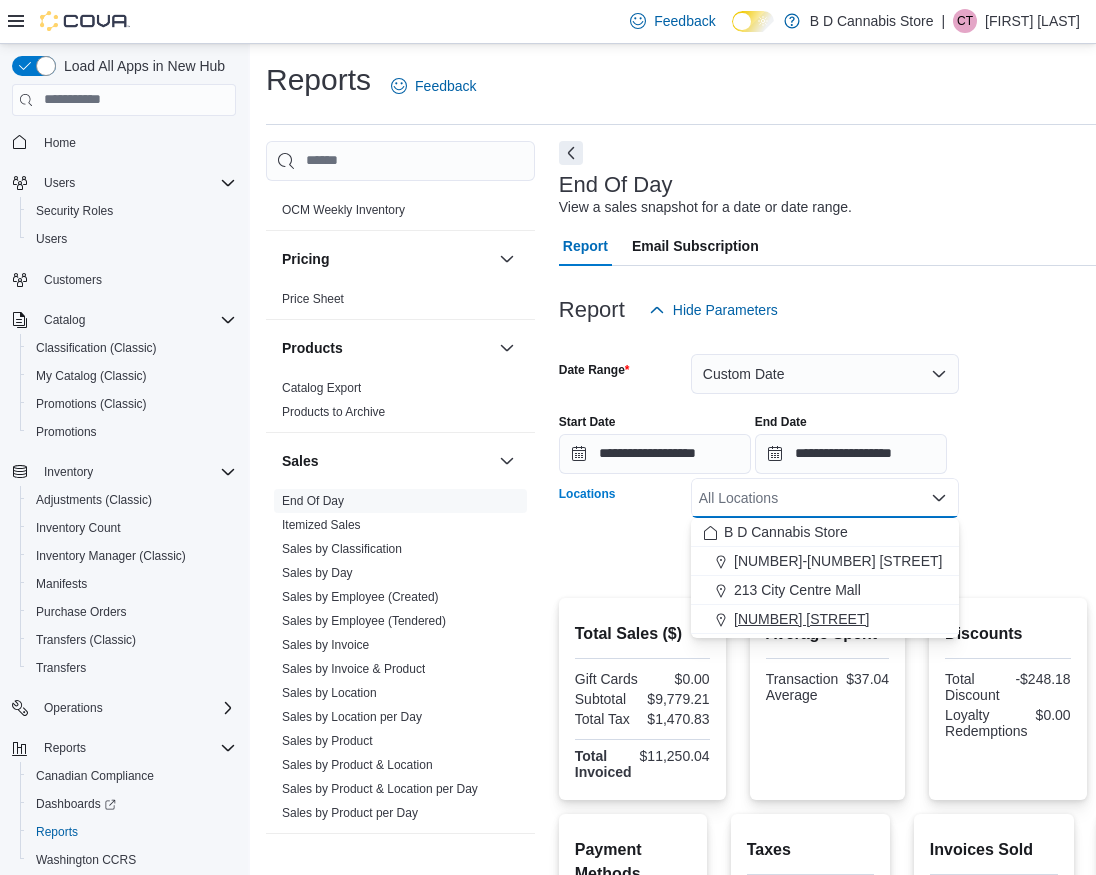click on "[NUMBER] [STREET]" at bounding box center (801, 619) 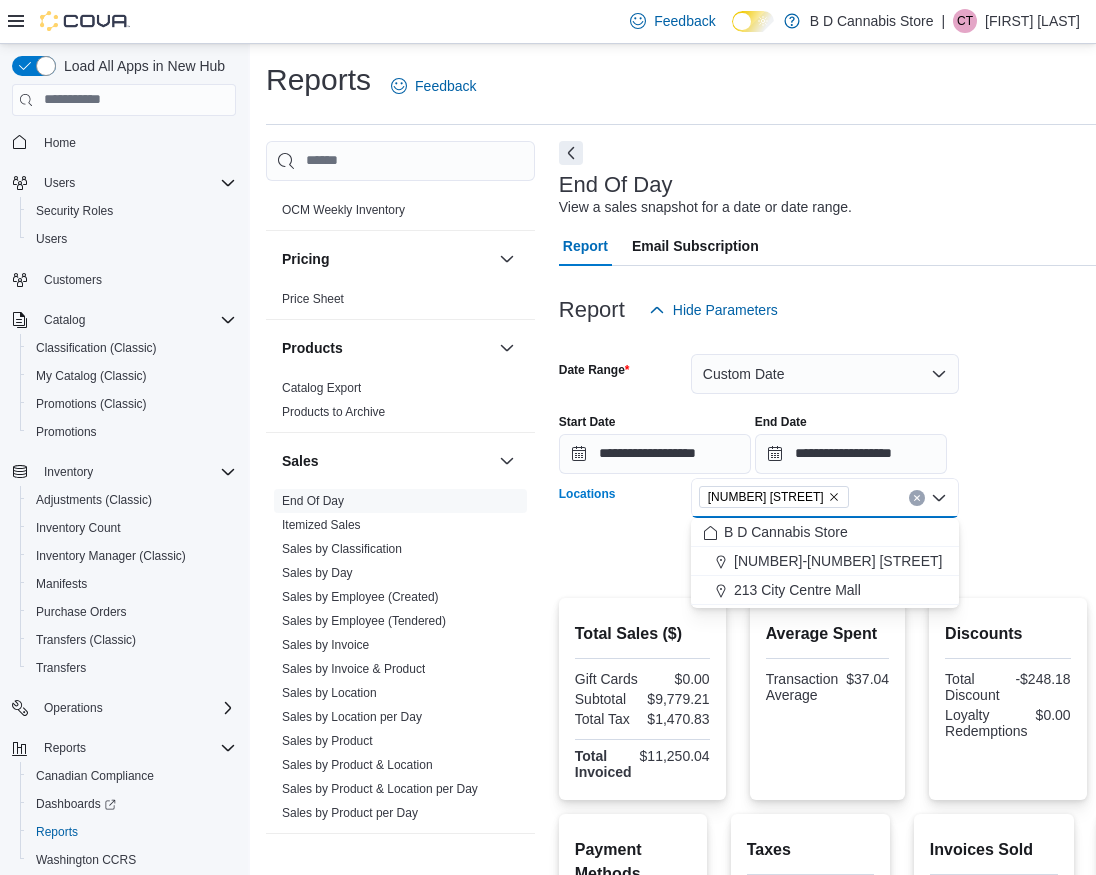 click on "**********" at bounding box center (902, 452) 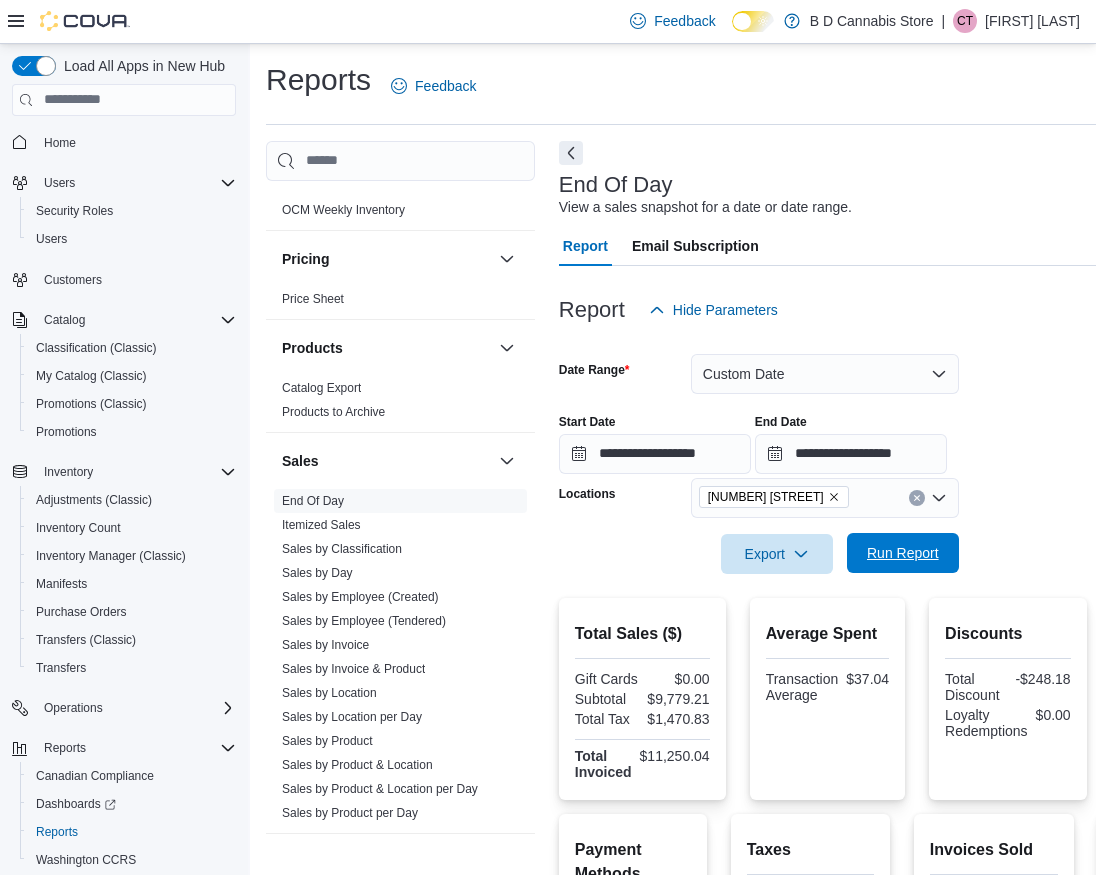 click on "Run Report" at bounding box center [903, 553] 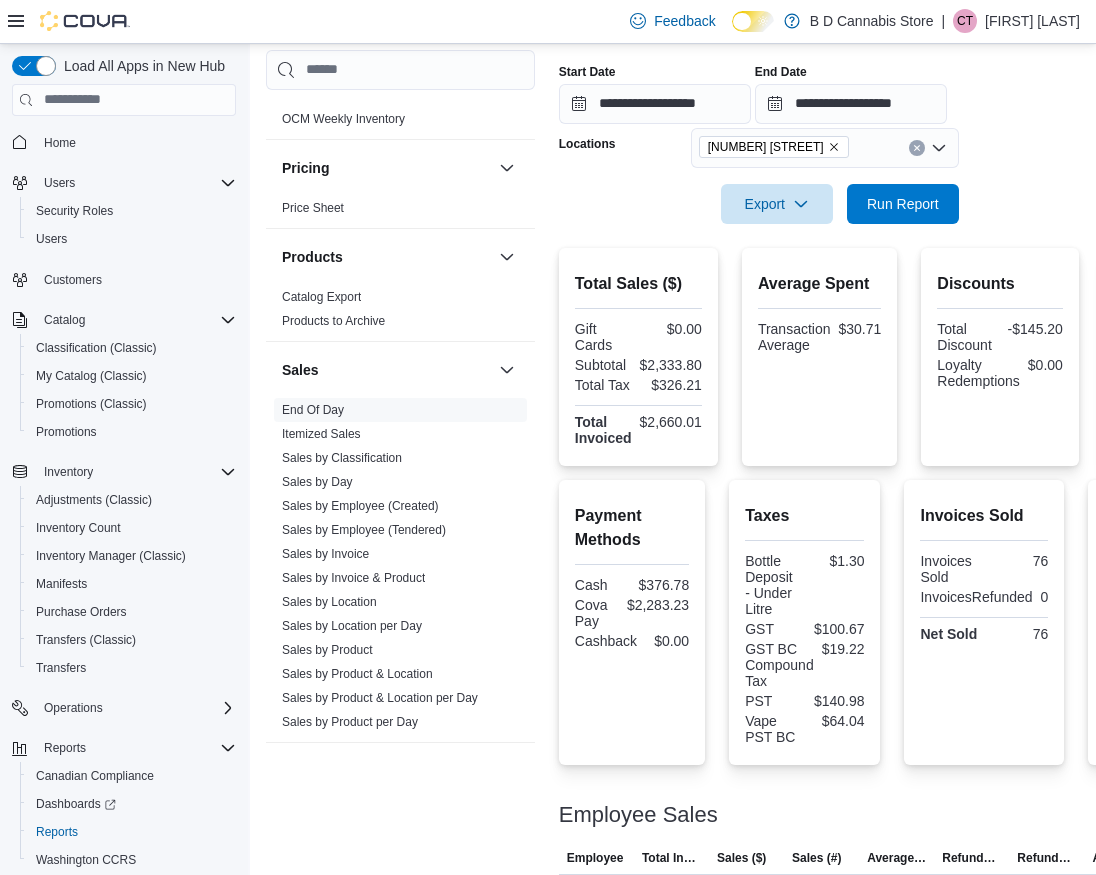 scroll, scrollTop: 375, scrollLeft: 0, axis: vertical 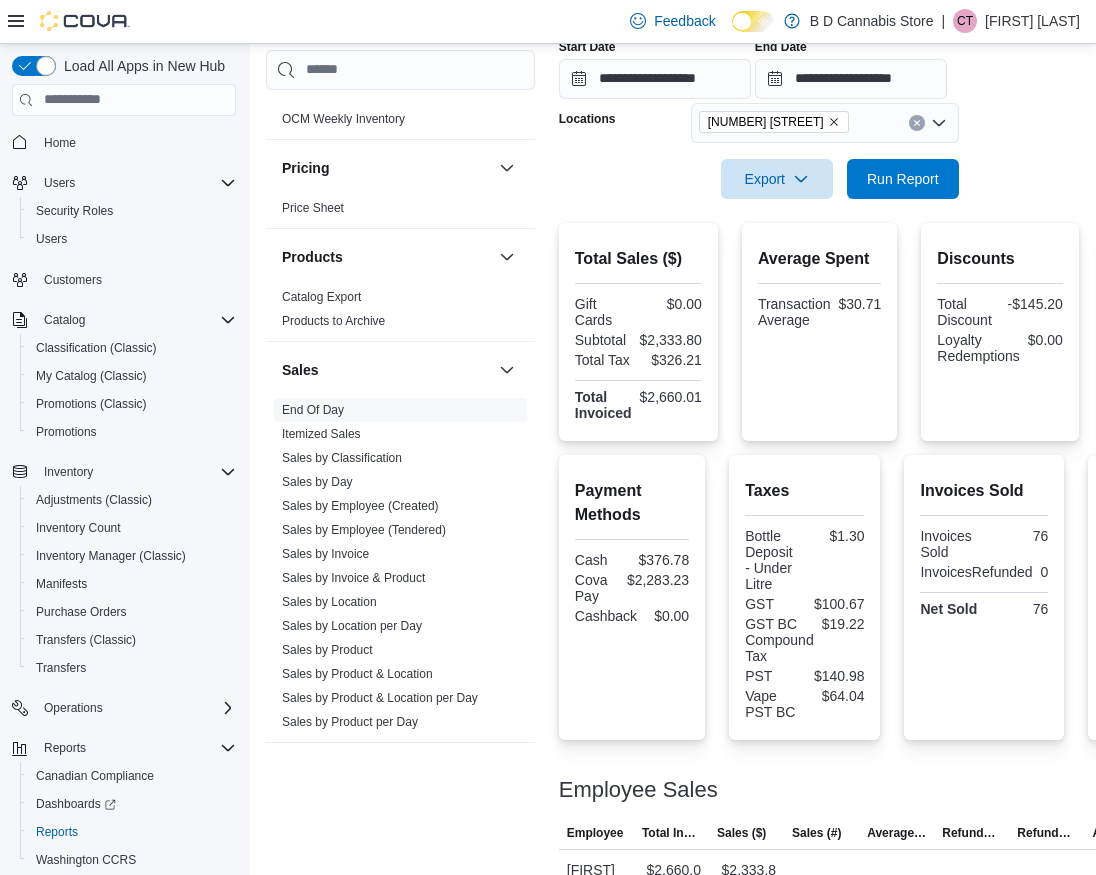 click on "$2,333.80" at bounding box center (671, 340) 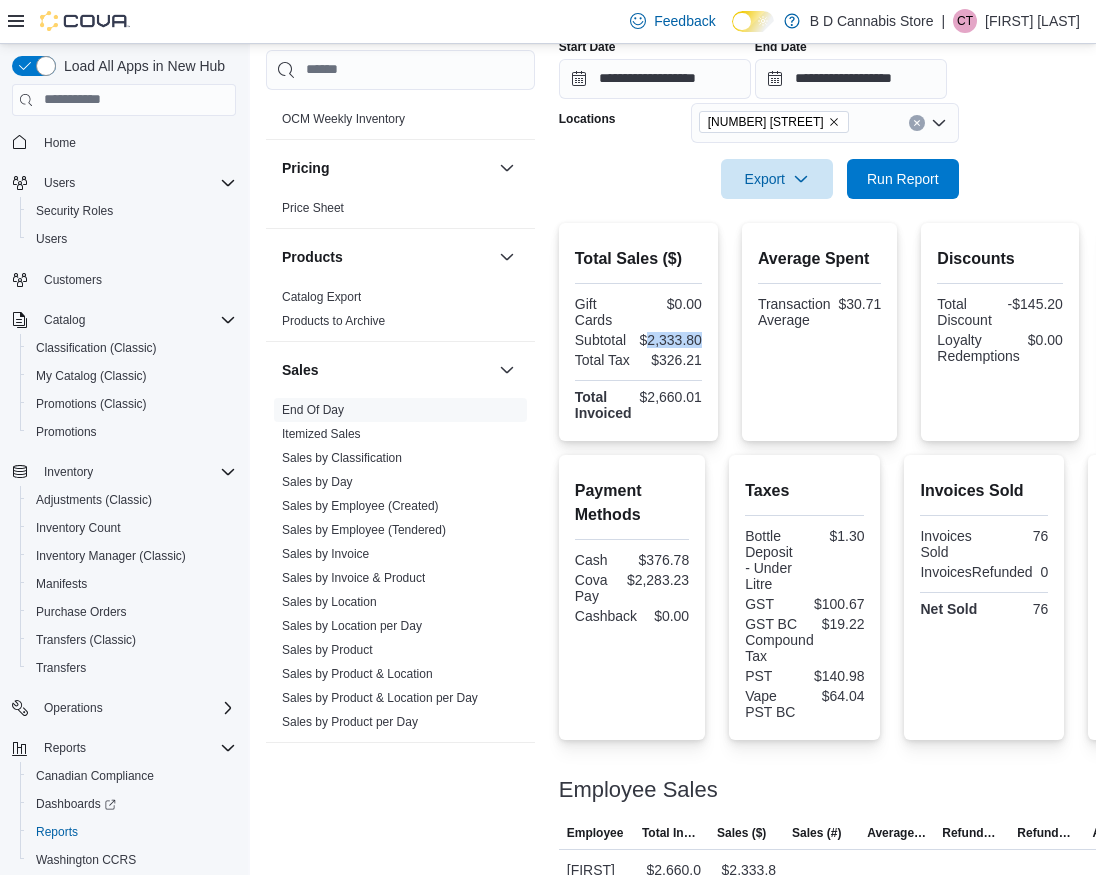 click on "$2,333.80" at bounding box center (671, 340) 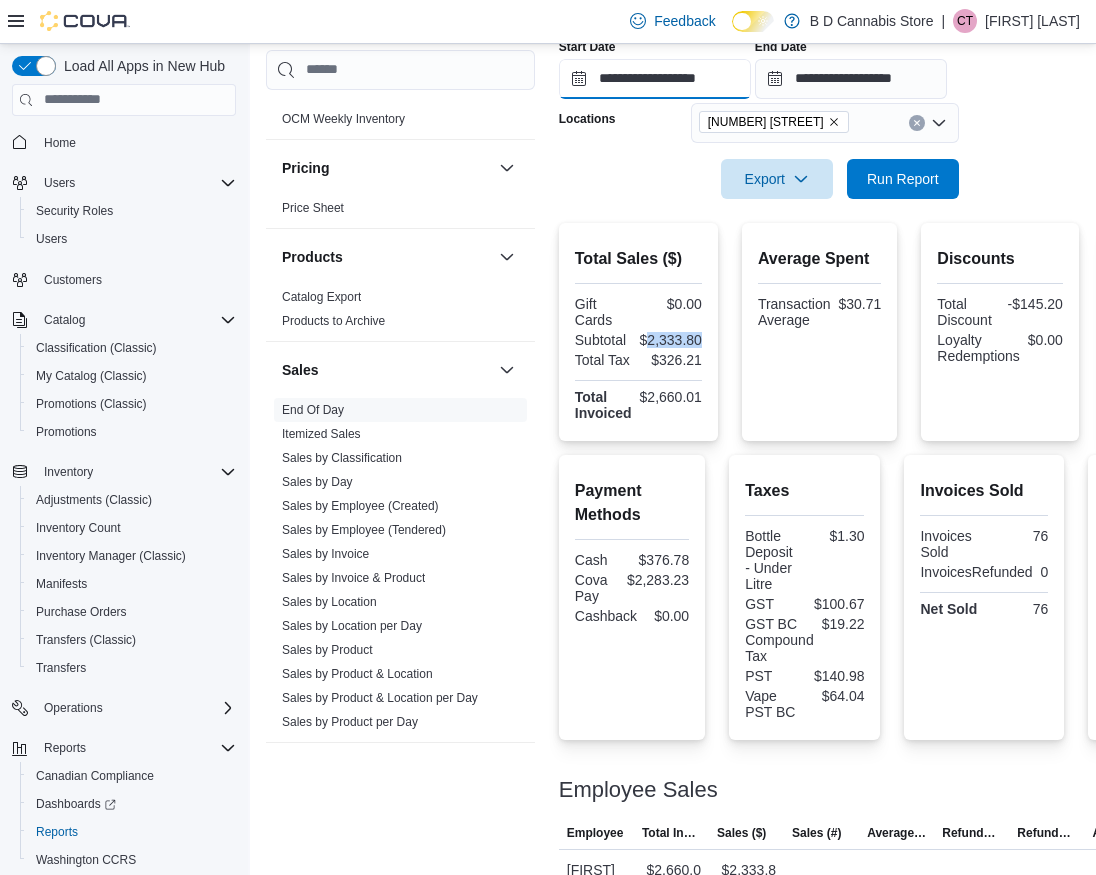 click on "**********" at bounding box center [655, 79] 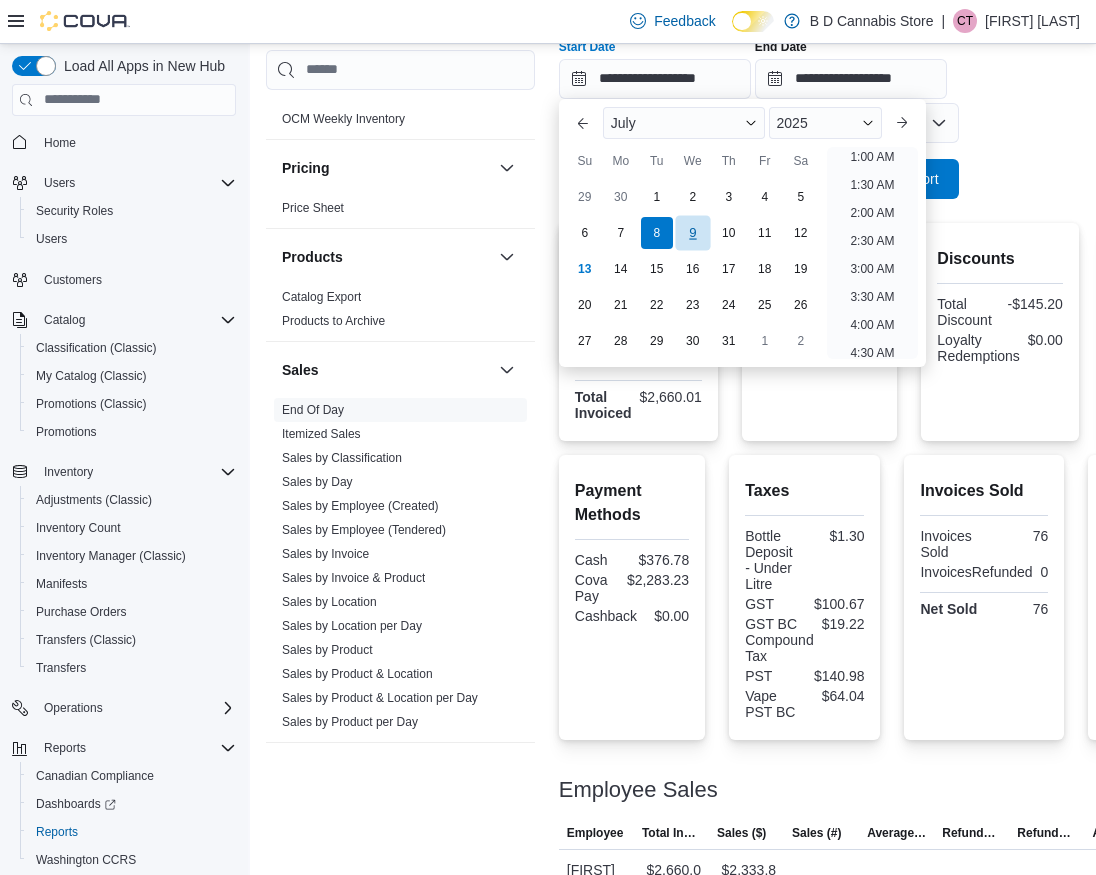 click on "9" at bounding box center (692, 232) 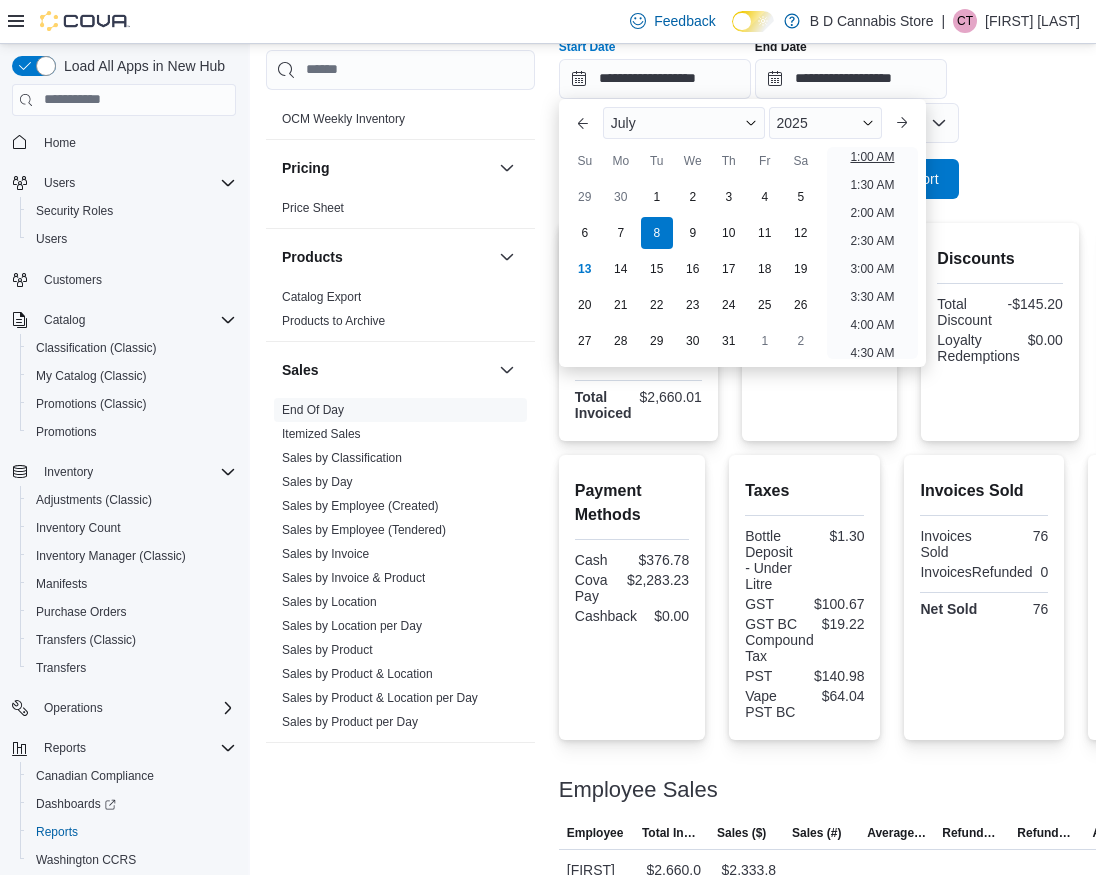 scroll, scrollTop: 4, scrollLeft: 0, axis: vertical 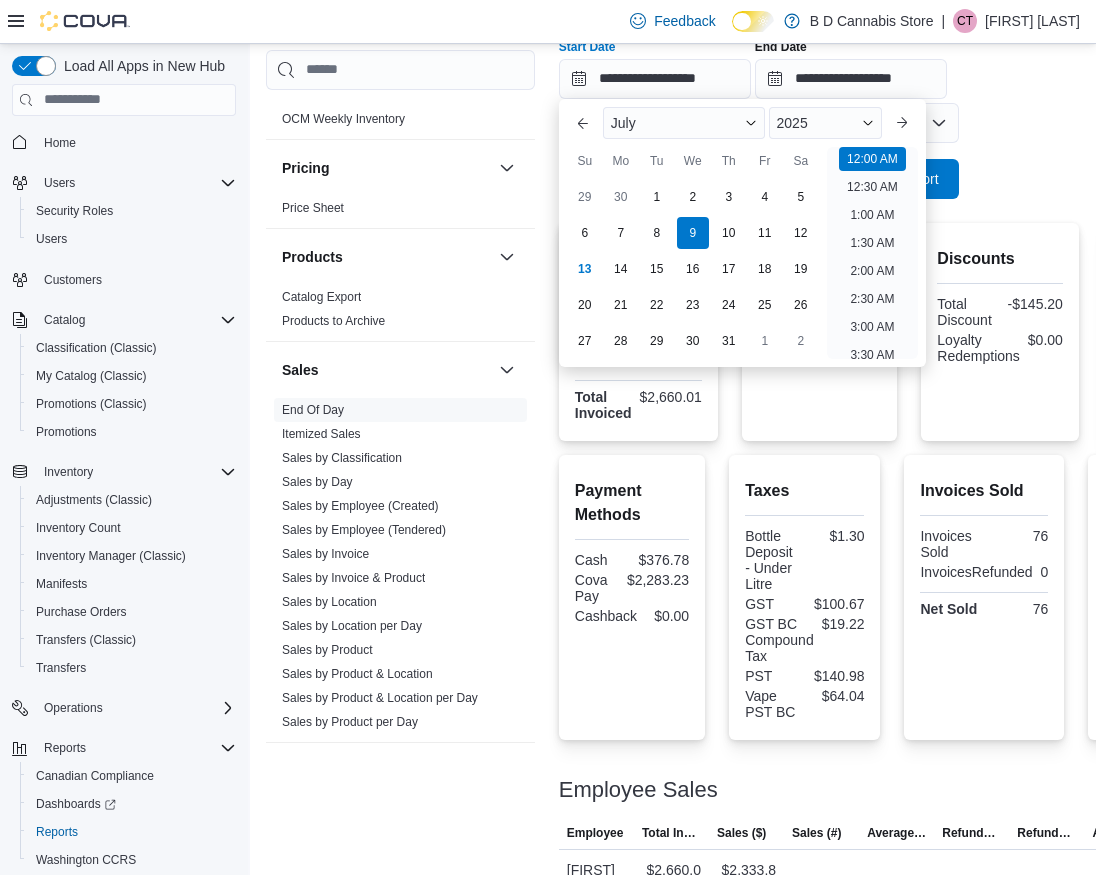 click on "**********" at bounding box center [897, 77] 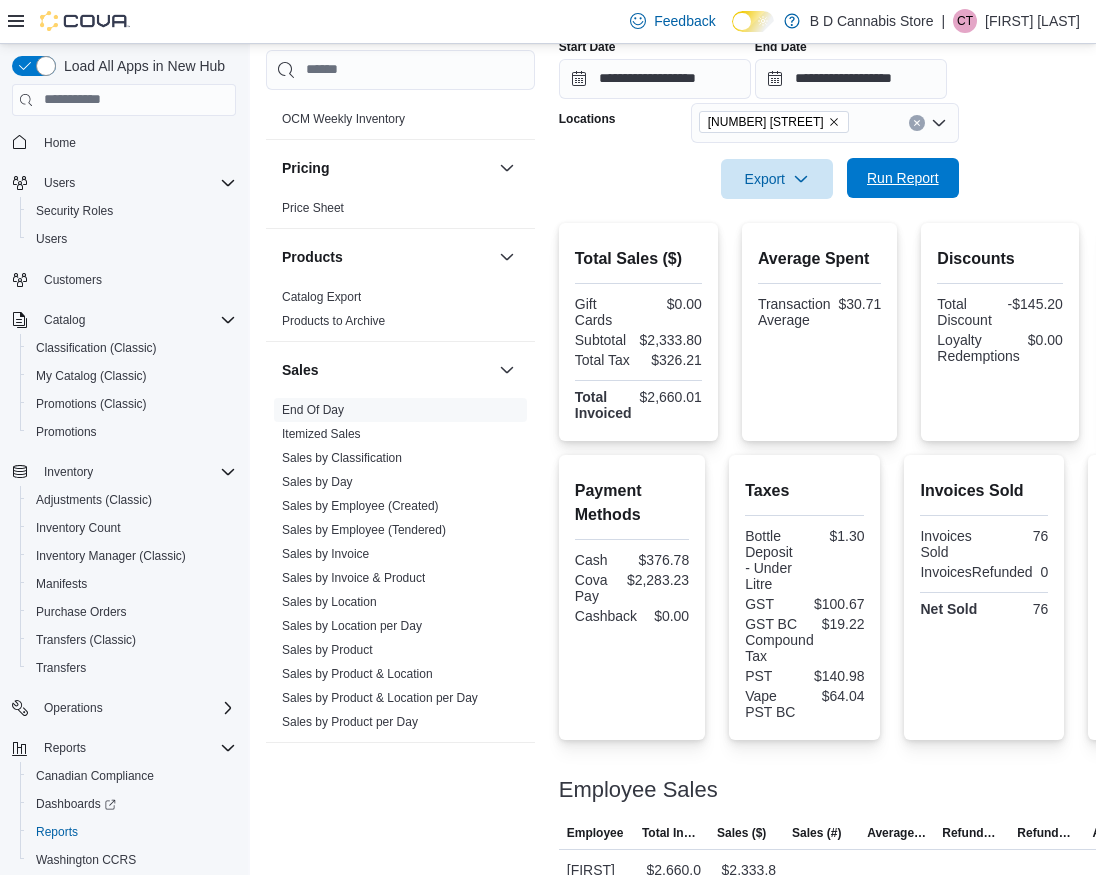 click on "Run Report" at bounding box center [903, 178] 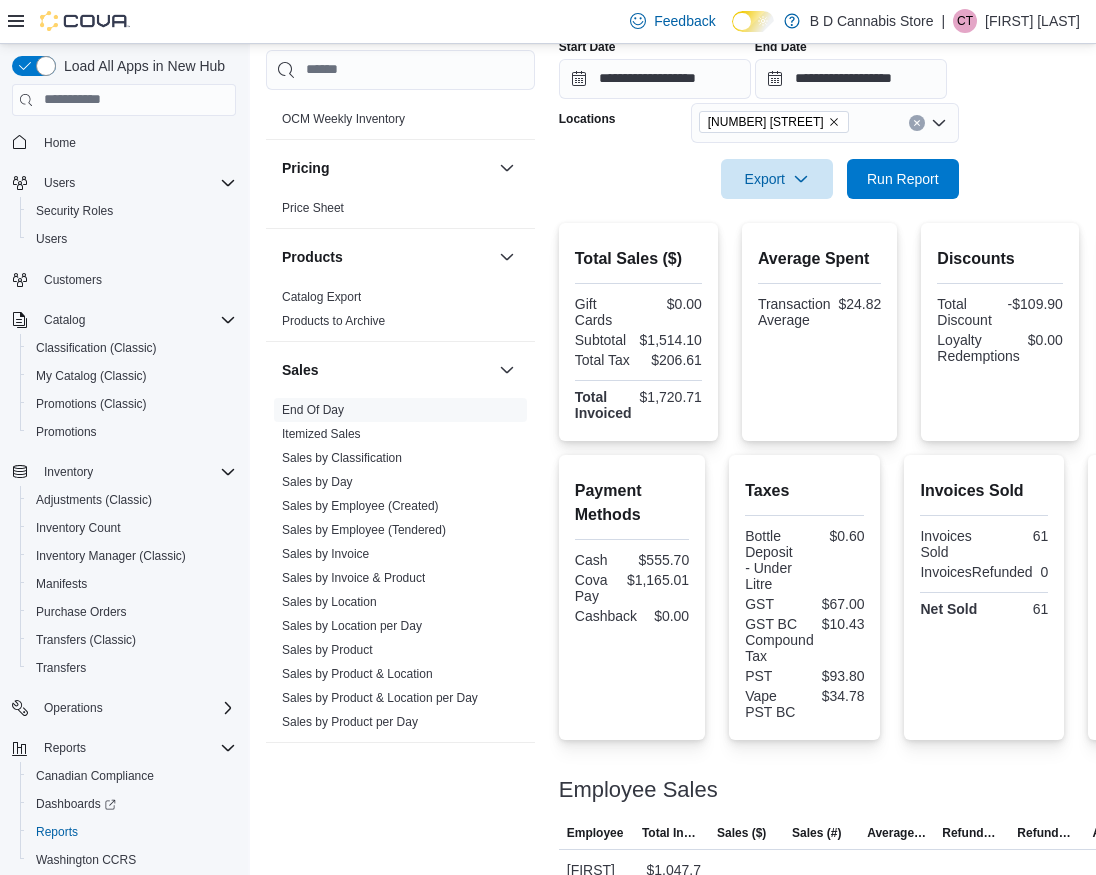 click on "$1,514.10" at bounding box center [671, 340] 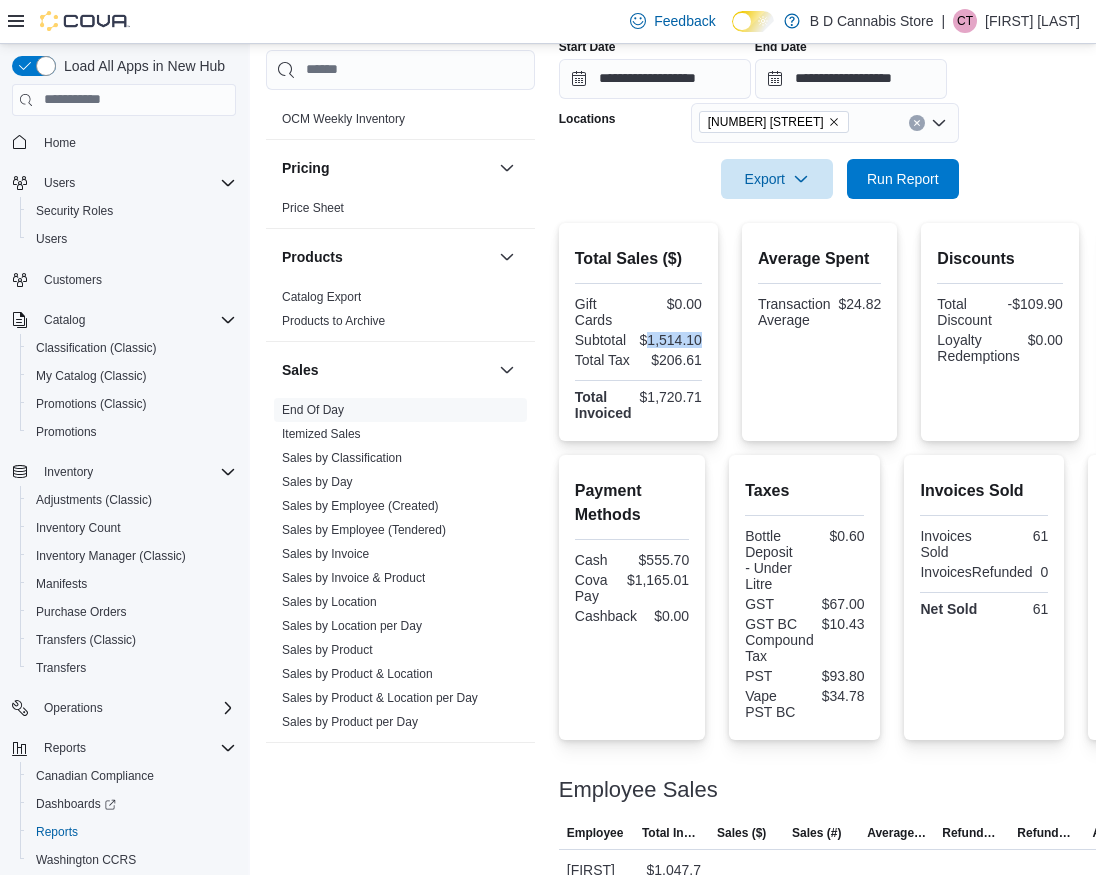 click on "$1,514.10" at bounding box center (671, 340) 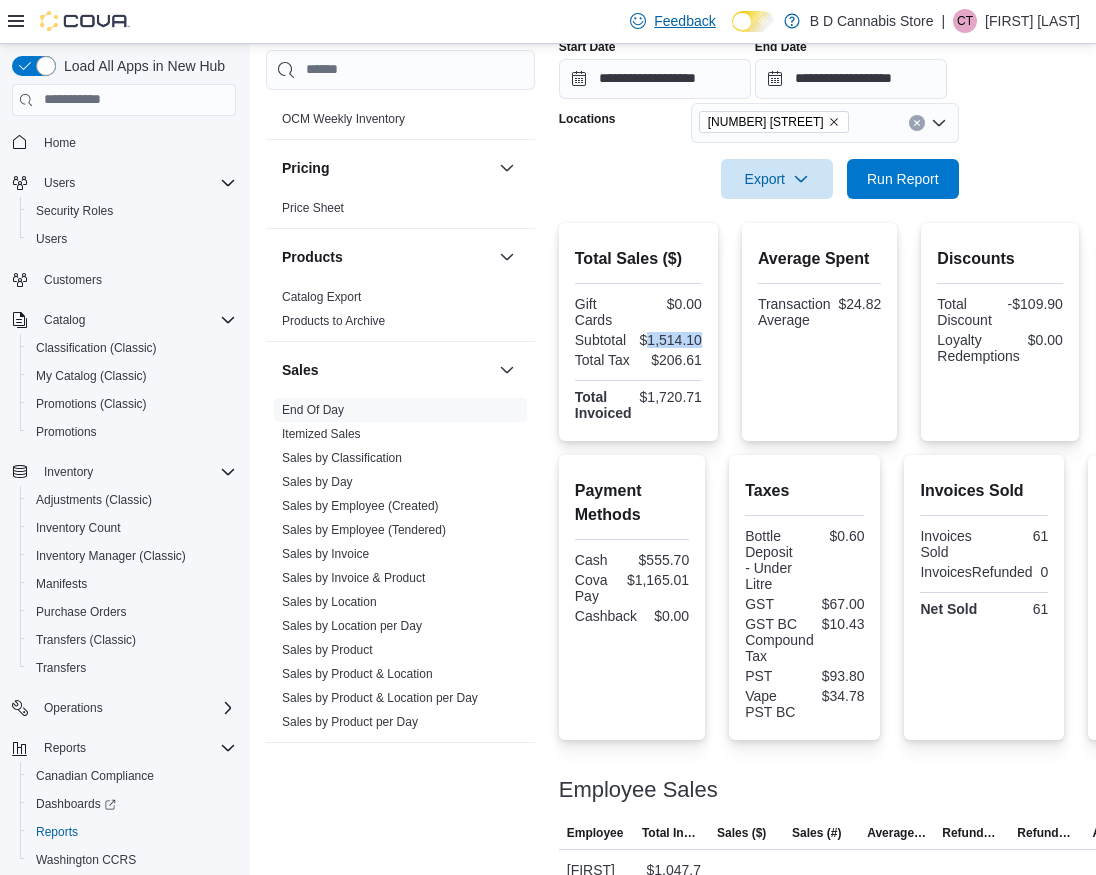 copy on "1,514.10" 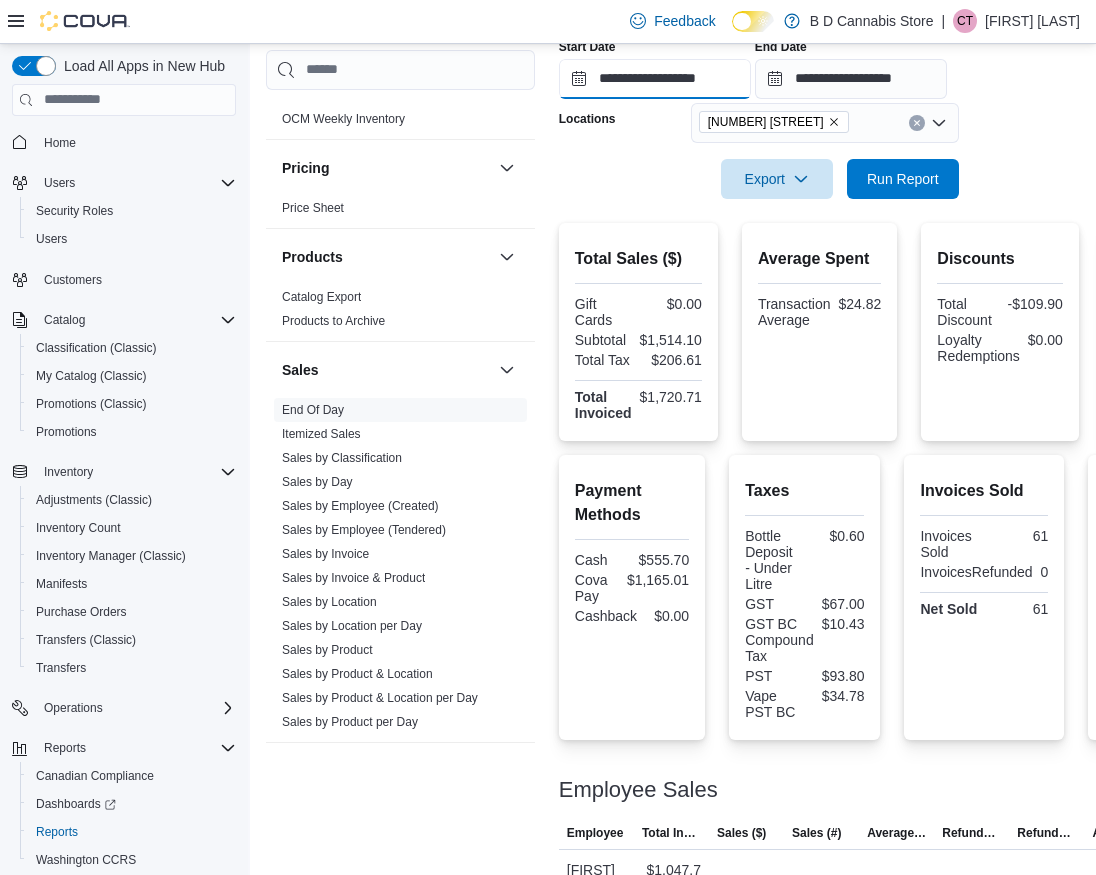 click on "**********" at bounding box center [655, 79] 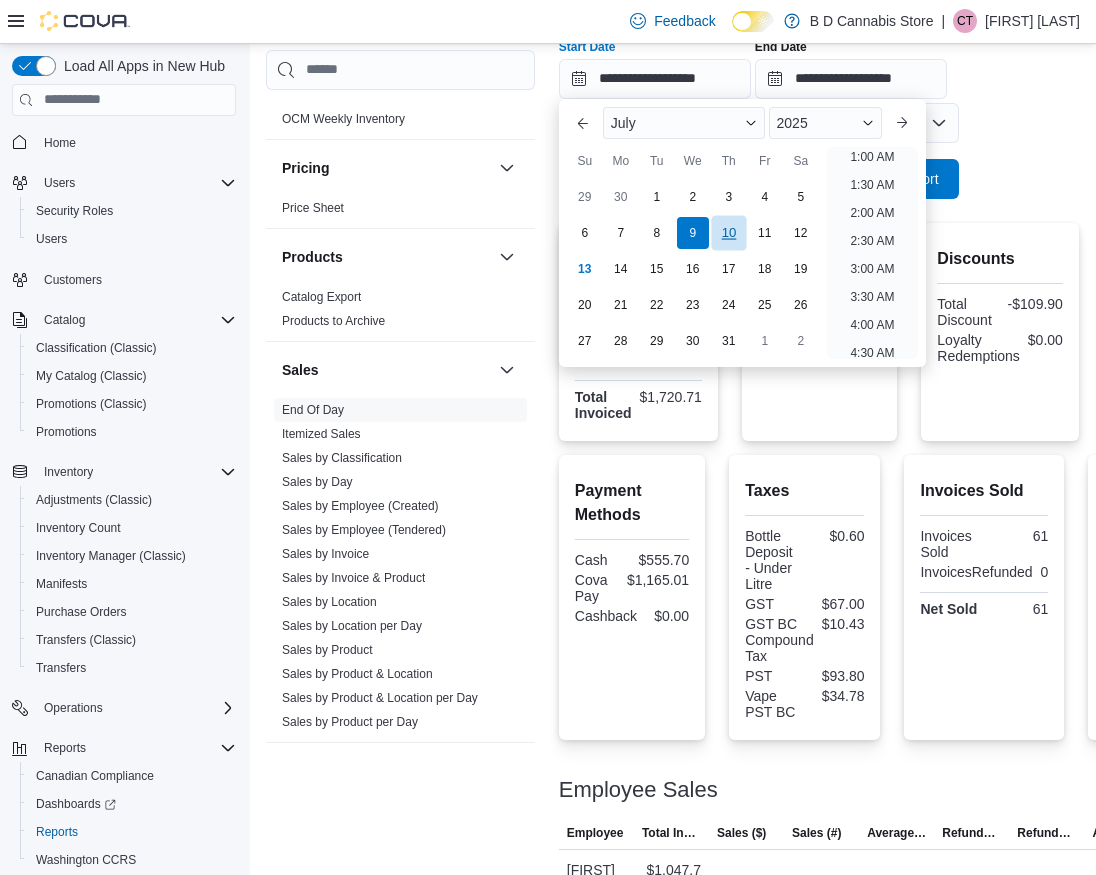 click on "10" at bounding box center [728, 232] 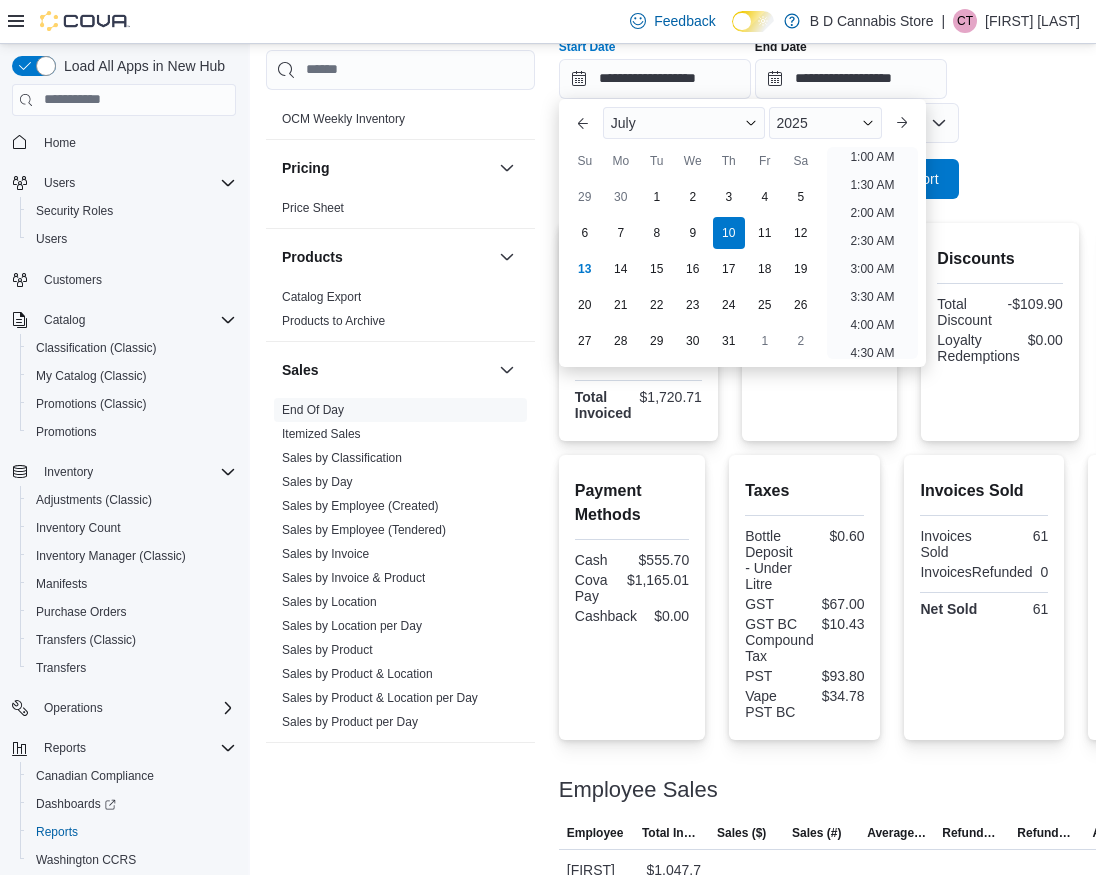 scroll, scrollTop: 4, scrollLeft: 0, axis: vertical 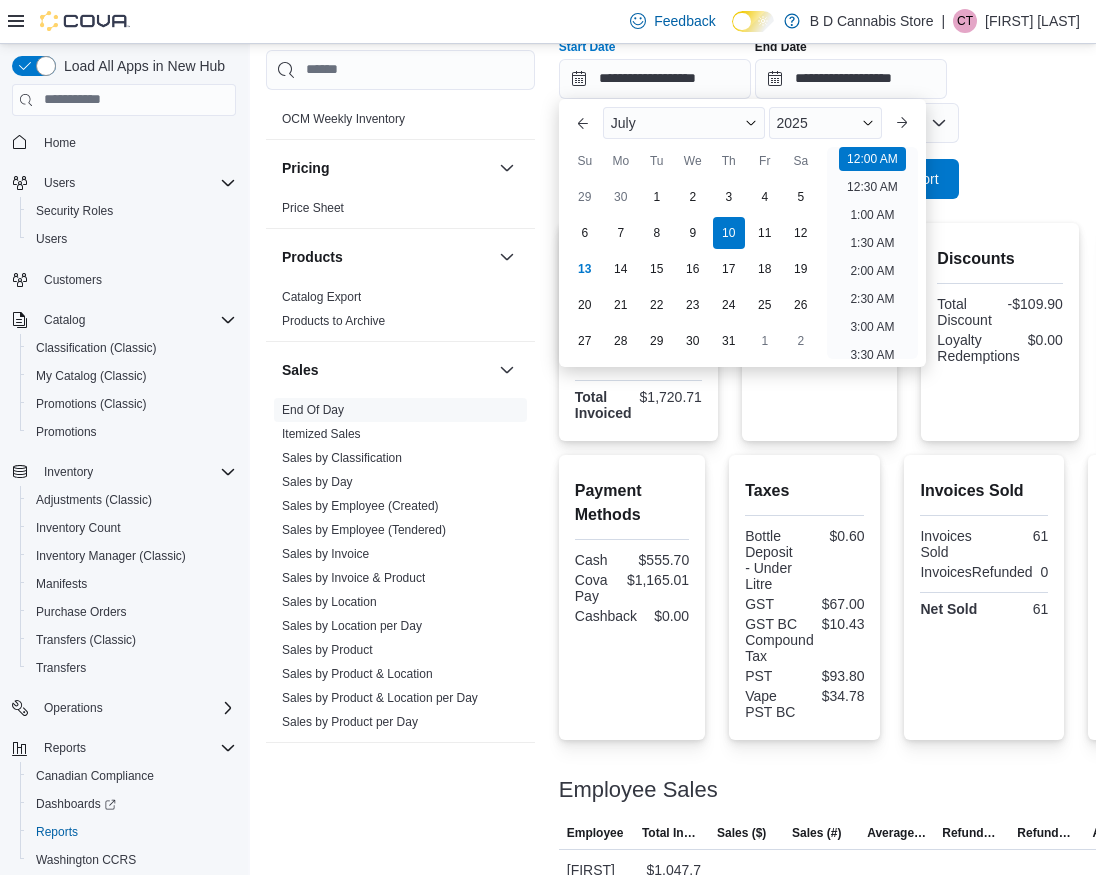 click at bounding box center [897, 211] 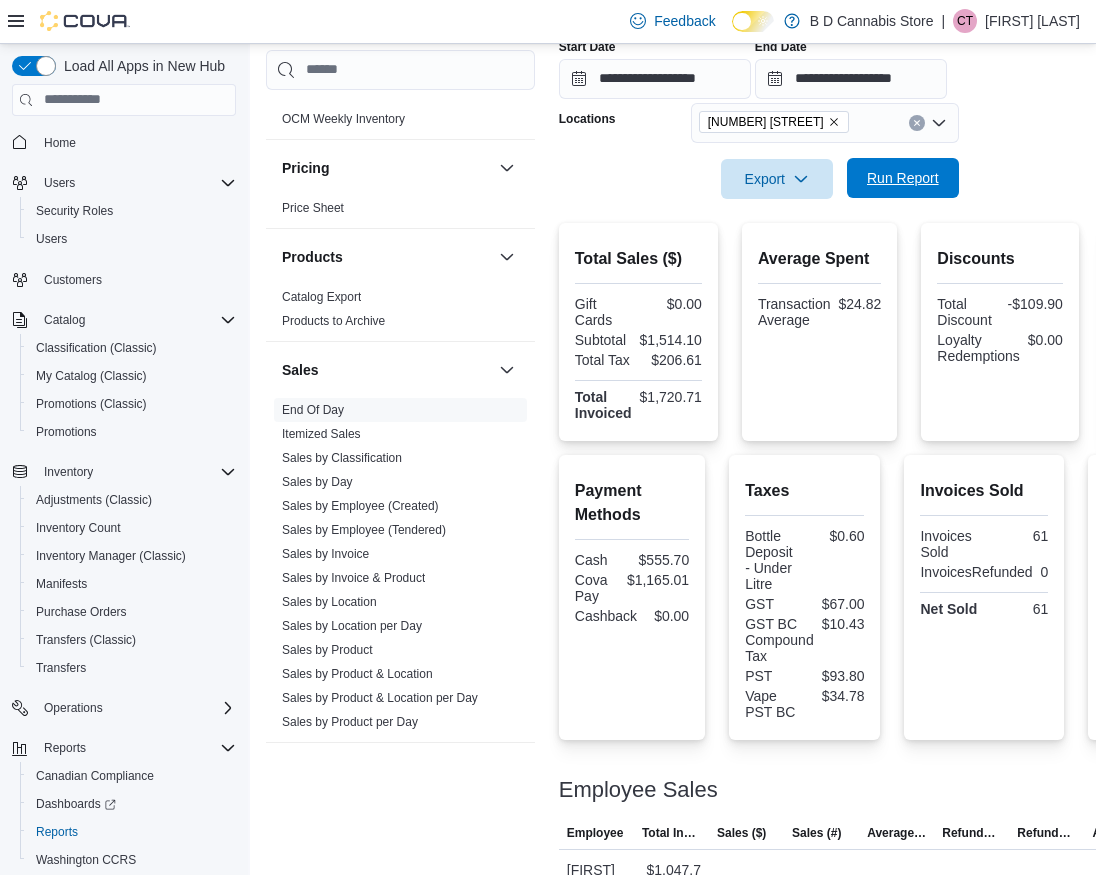 click on "Run Report" at bounding box center (903, 178) 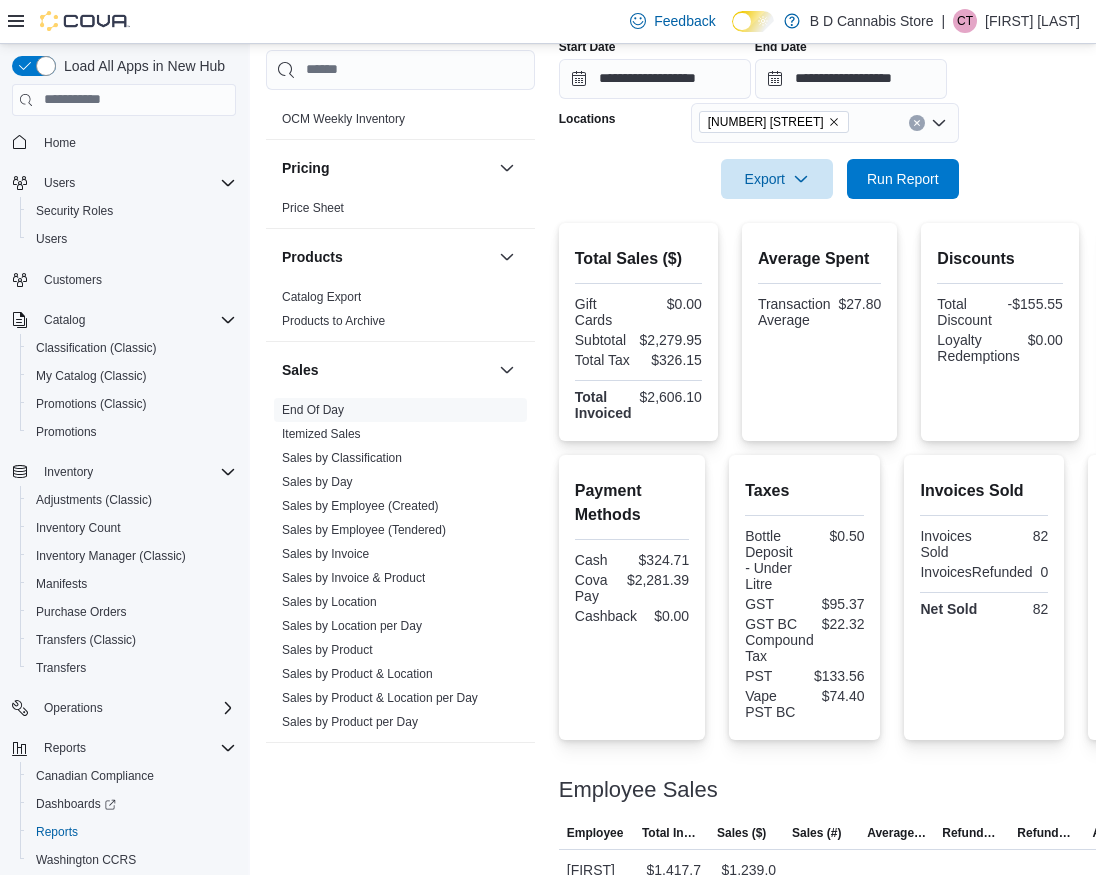 click on "$2,279.95" at bounding box center [671, 340] 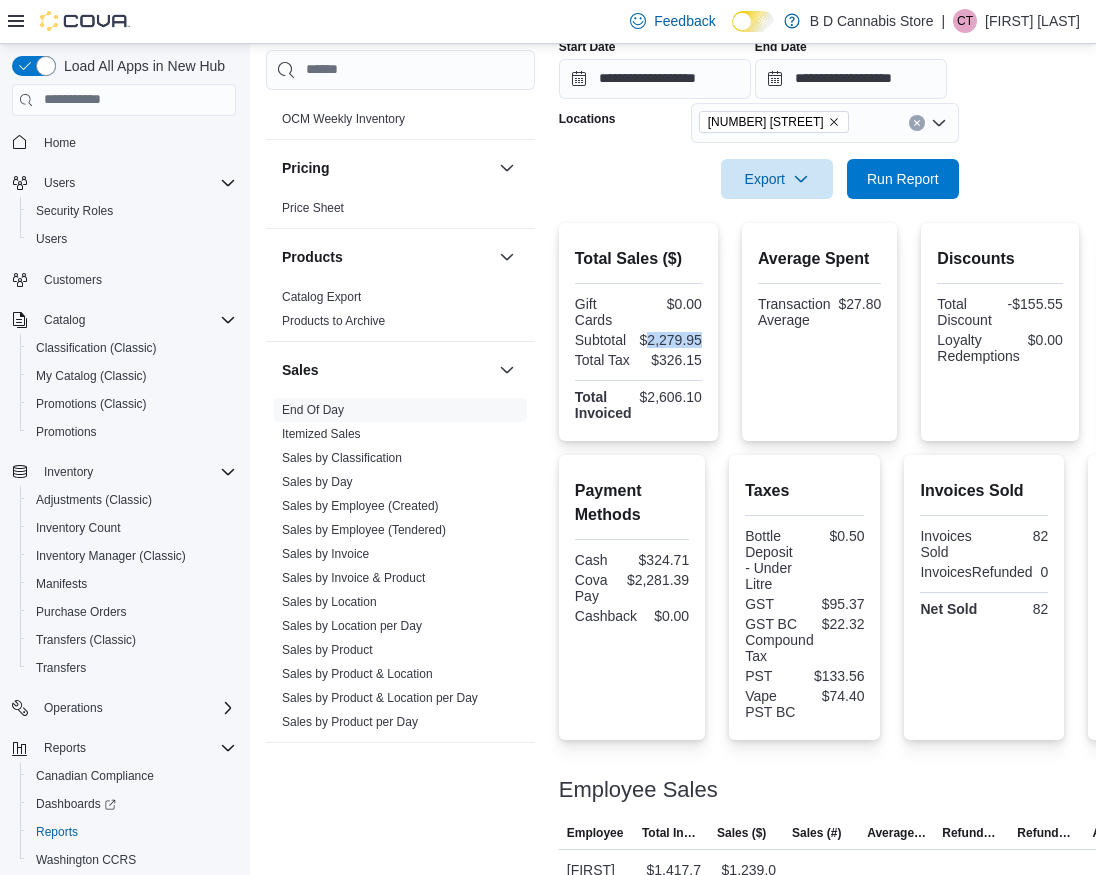 click on "$2,279.95" at bounding box center (671, 340) 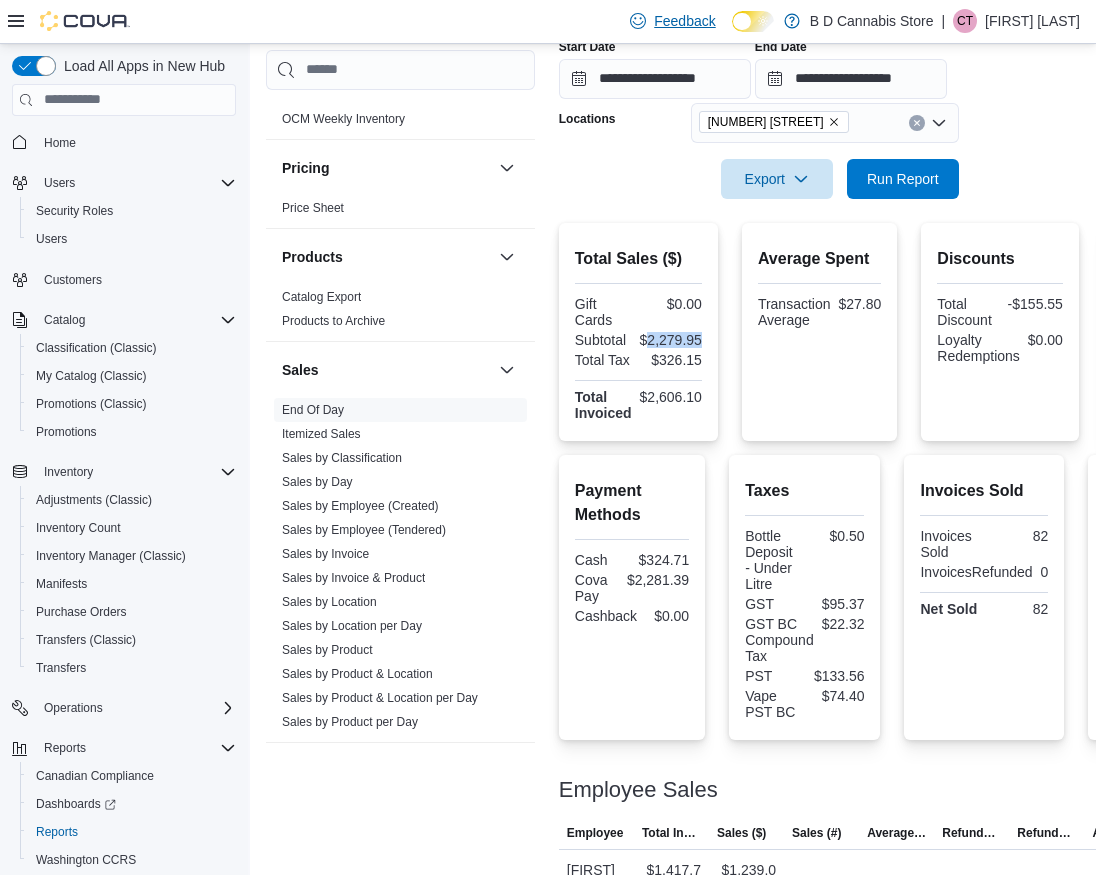 copy on "2,279.95" 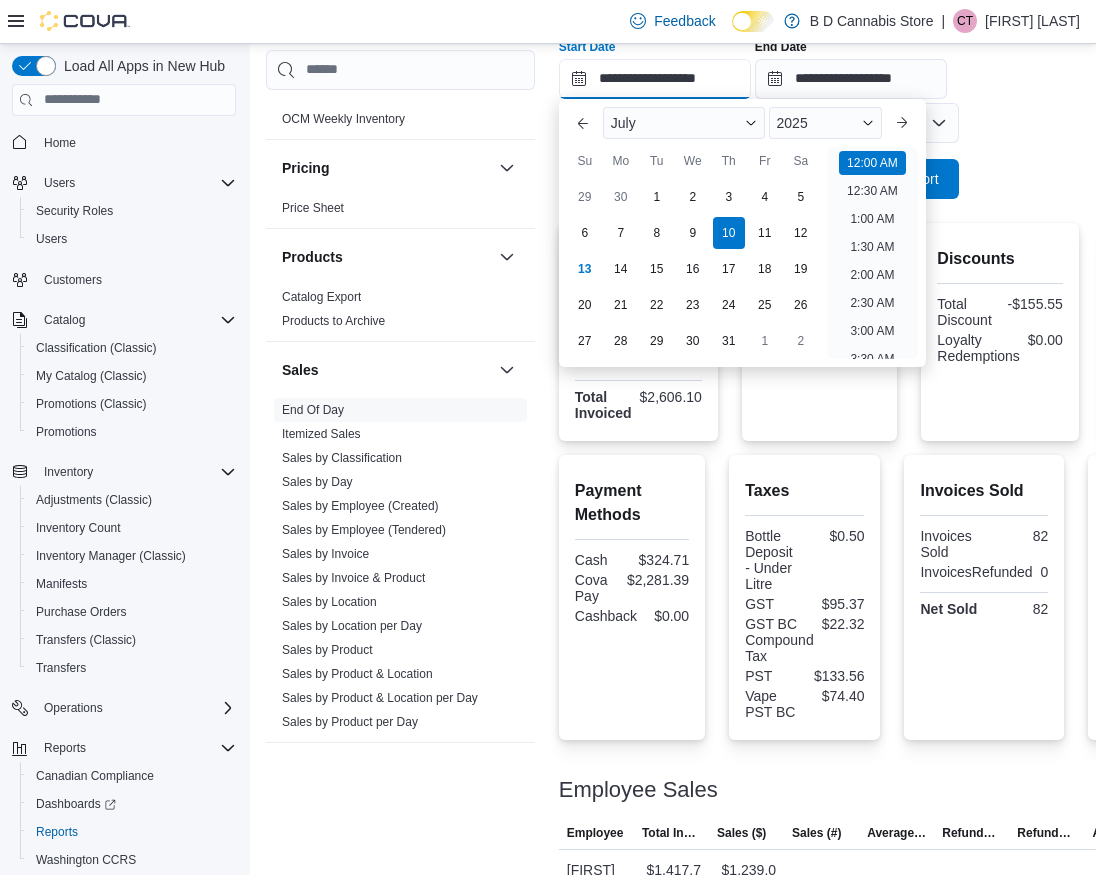 click on "**********" at bounding box center [655, 79] 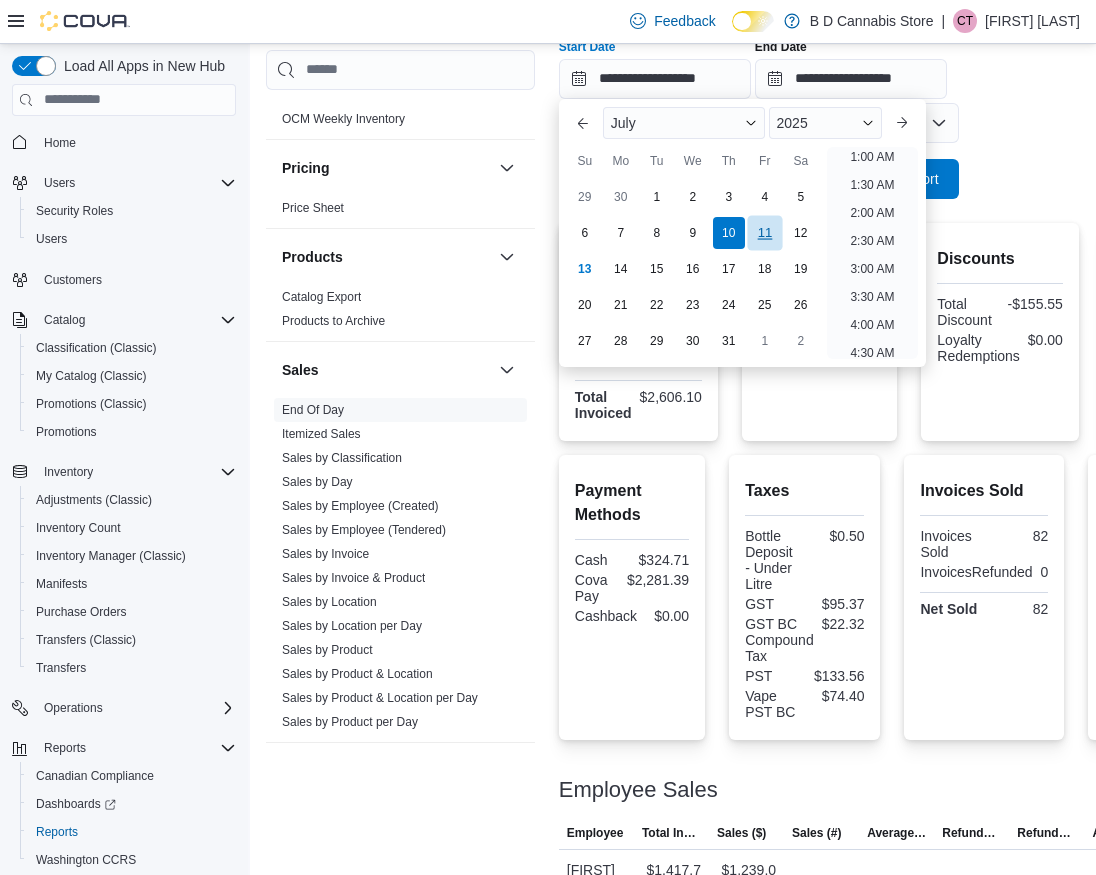 click on "11" at bounding box center (764, 232) 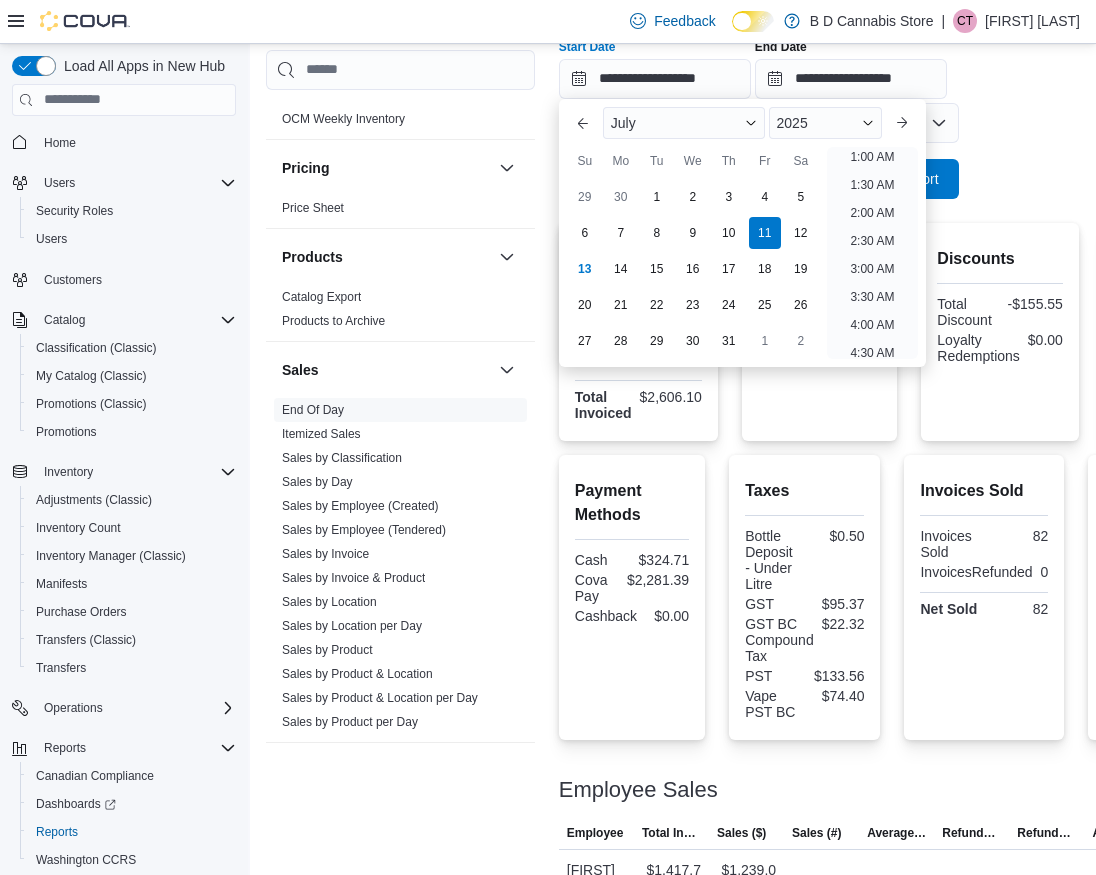 scroll, scrollTop: 4, scrollLeft: 0, axis: vertical 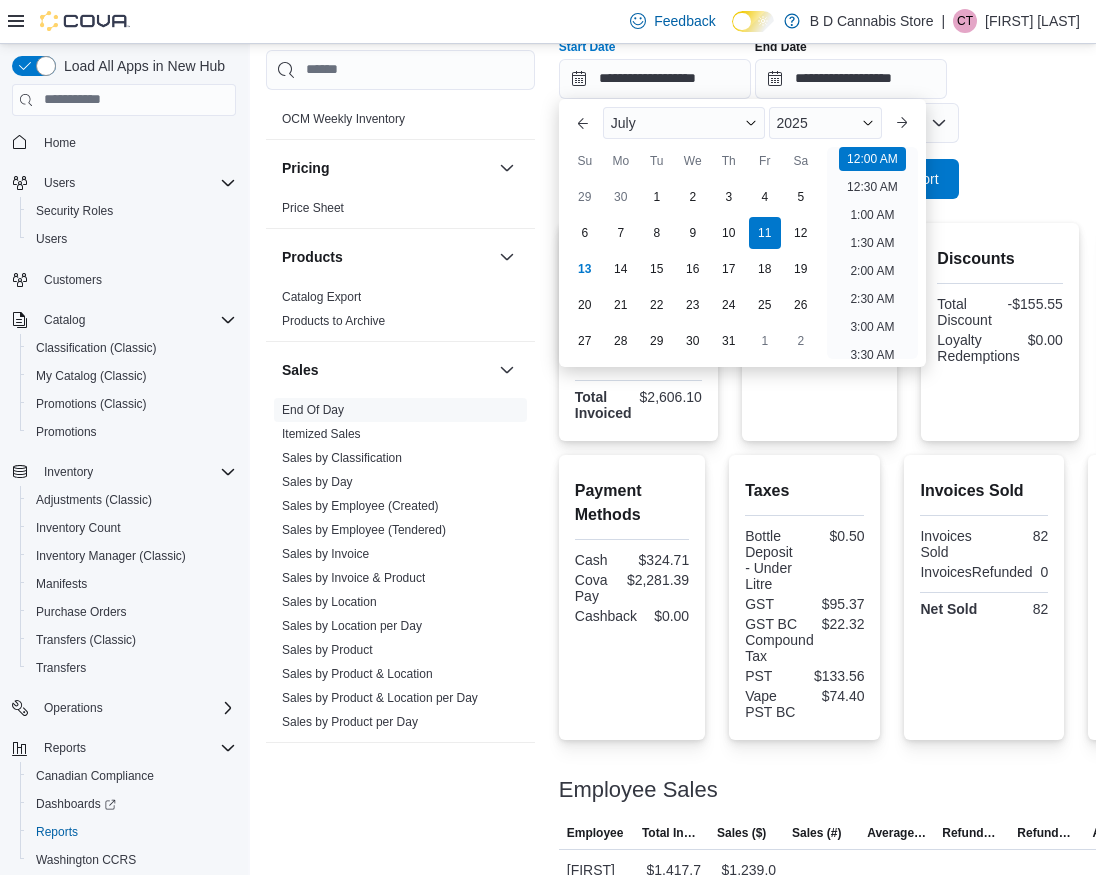 click at bounding box center [897, 151] 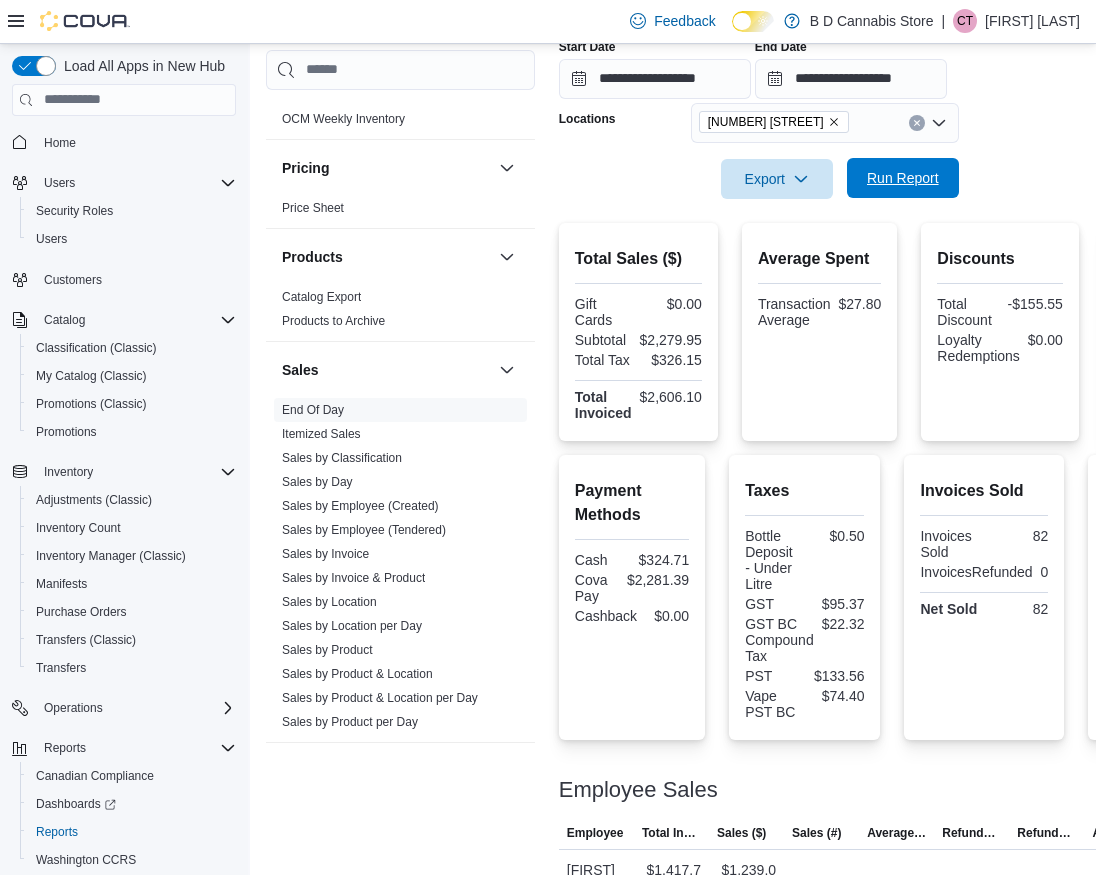 click on "Run Report" at bounding box center (903, 178) 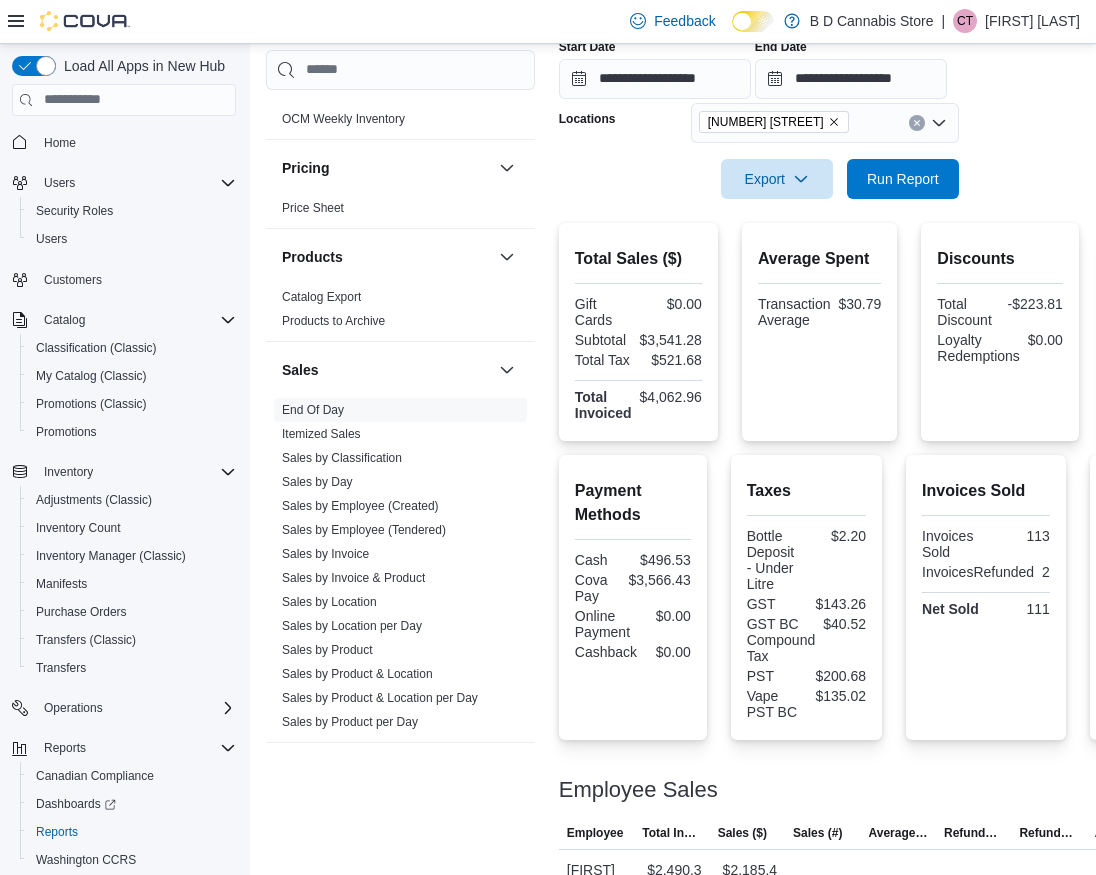 click on "$3,541.28" at bounding box center [671, 340] 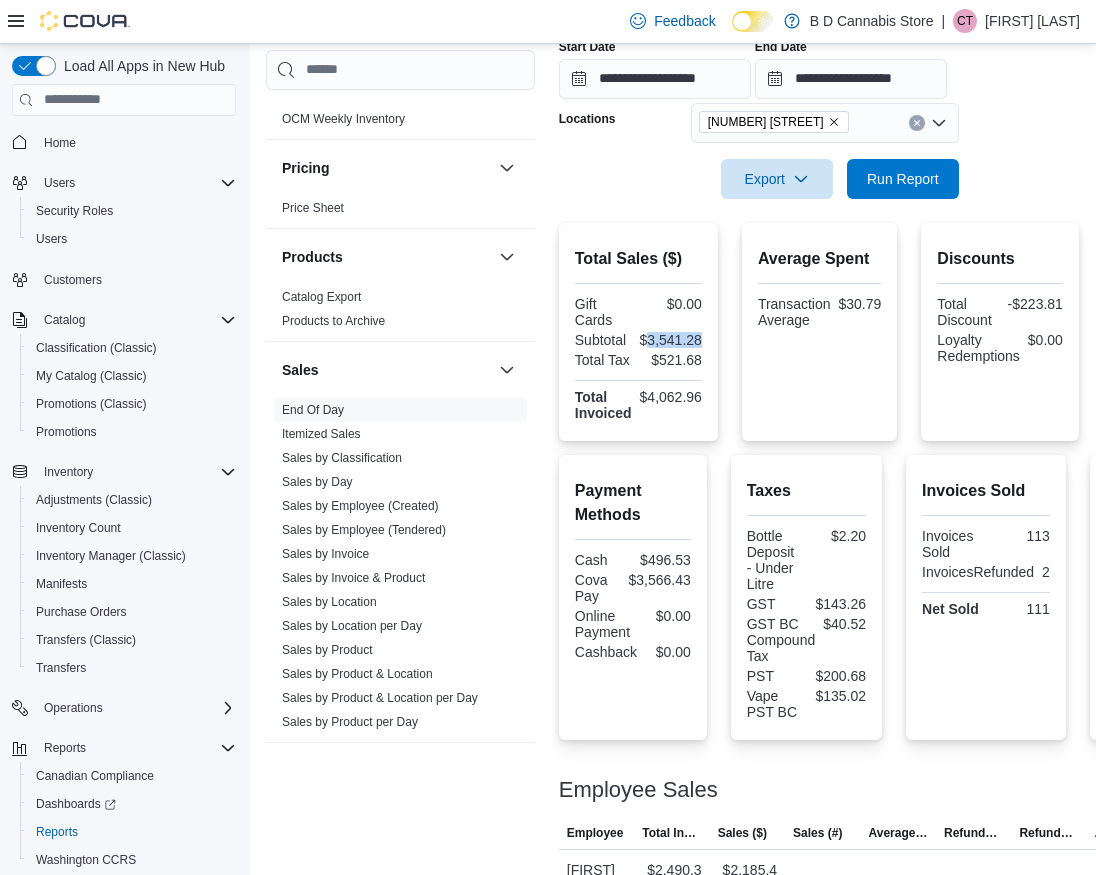 click on "$3,541.28" at bounding box center [671, 340] 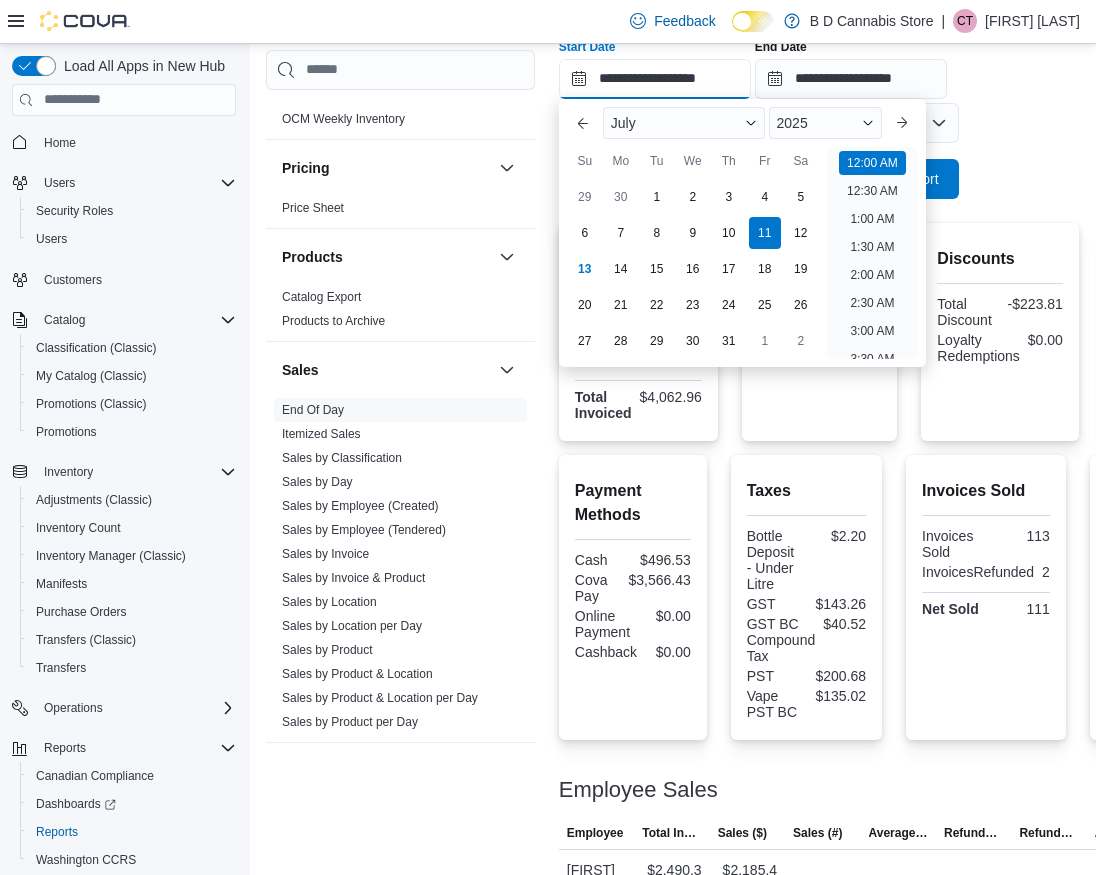 click on "**********" at bounding box center [655, 79] 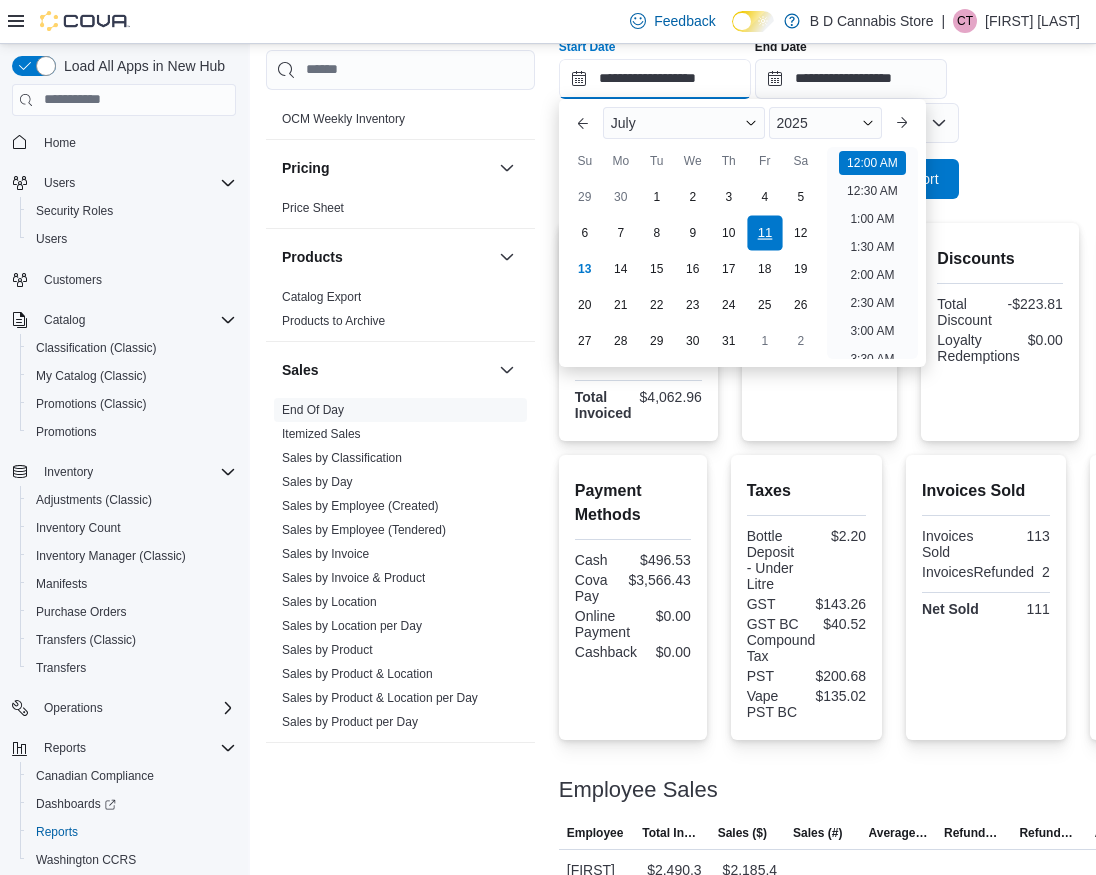 scroll, scrollTop: 62, scrollLeft: 0, axis: vertical 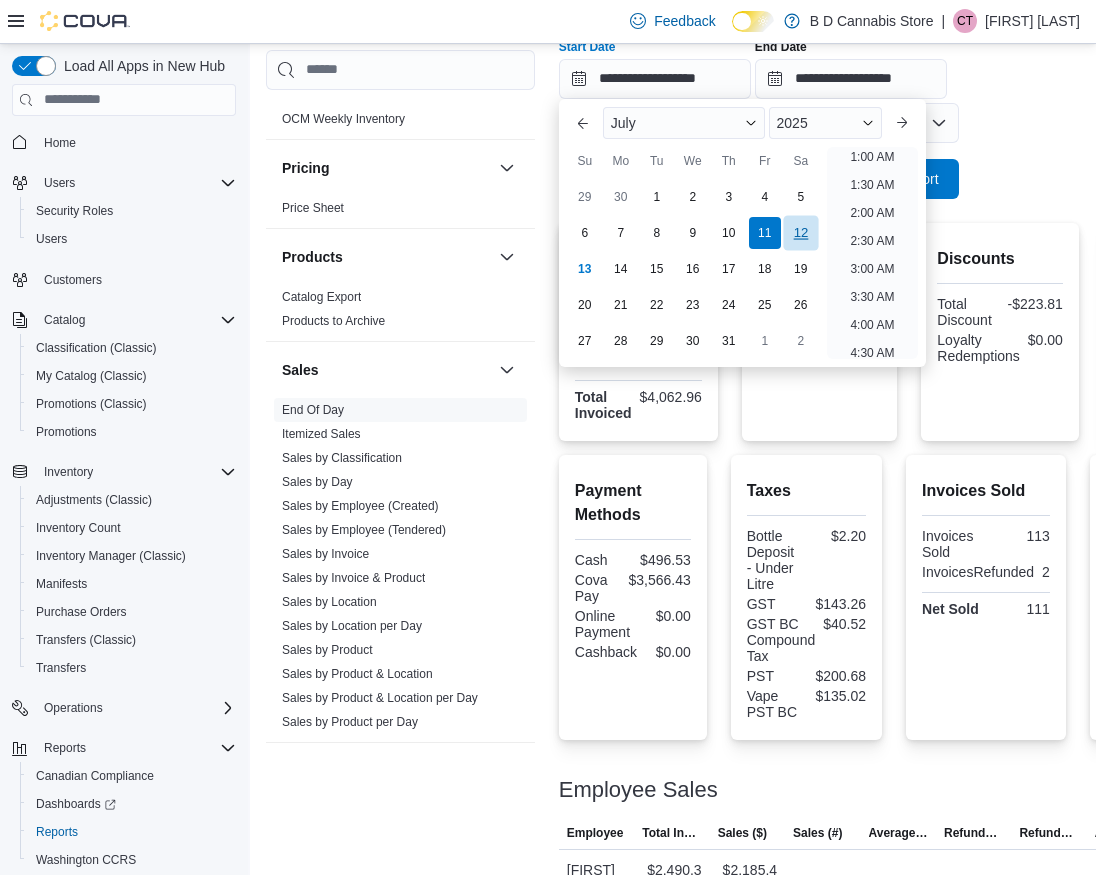 click on "12" at bounding box center (800, 232) 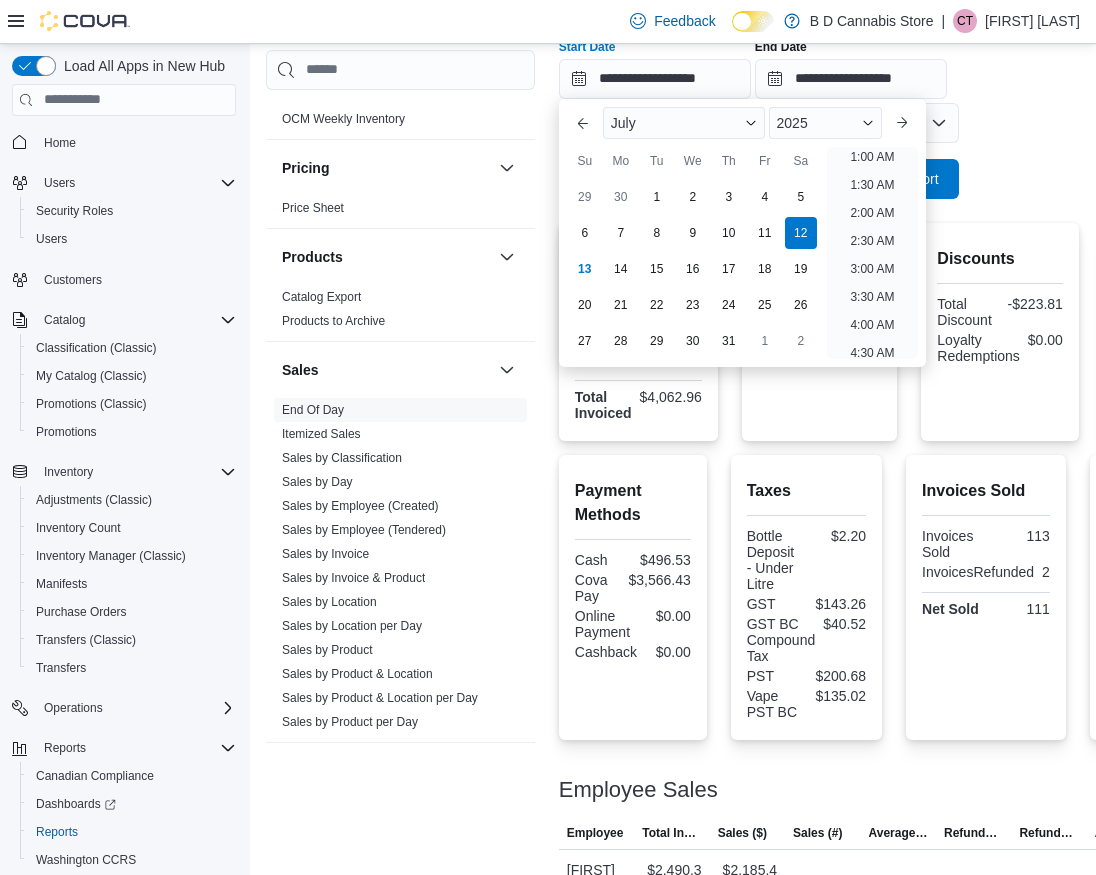scroll, scrollTop: 4, scrollLeft: 0, axis: vertical 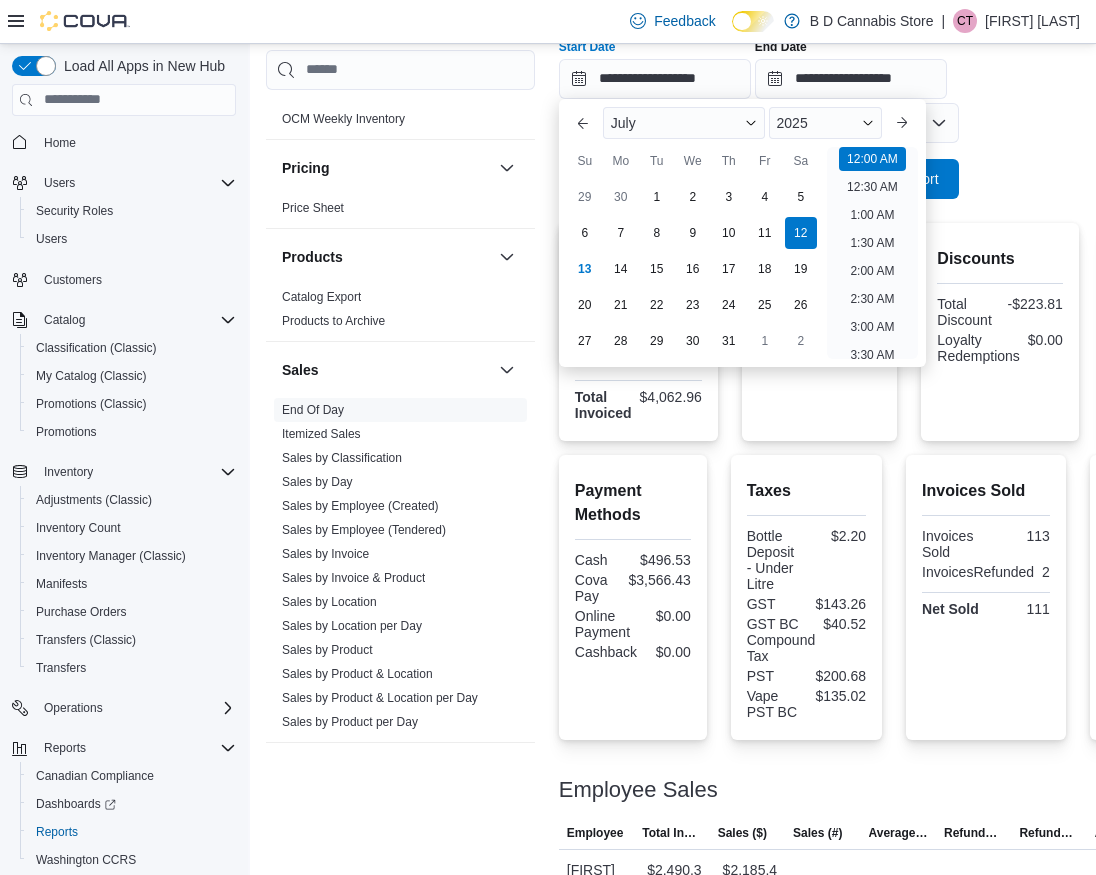 click on "**********" at bounding box center (898, 77) 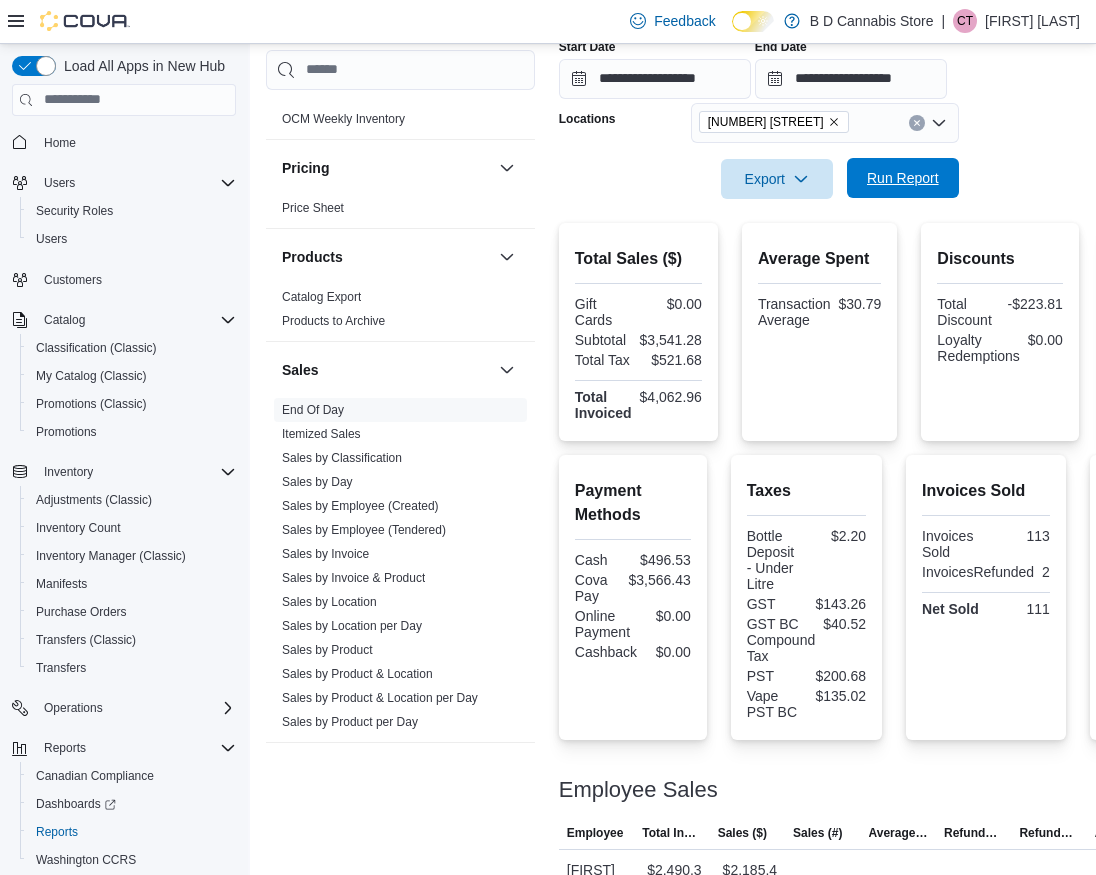 click on "Run Report" at bounding box center (903, 178) 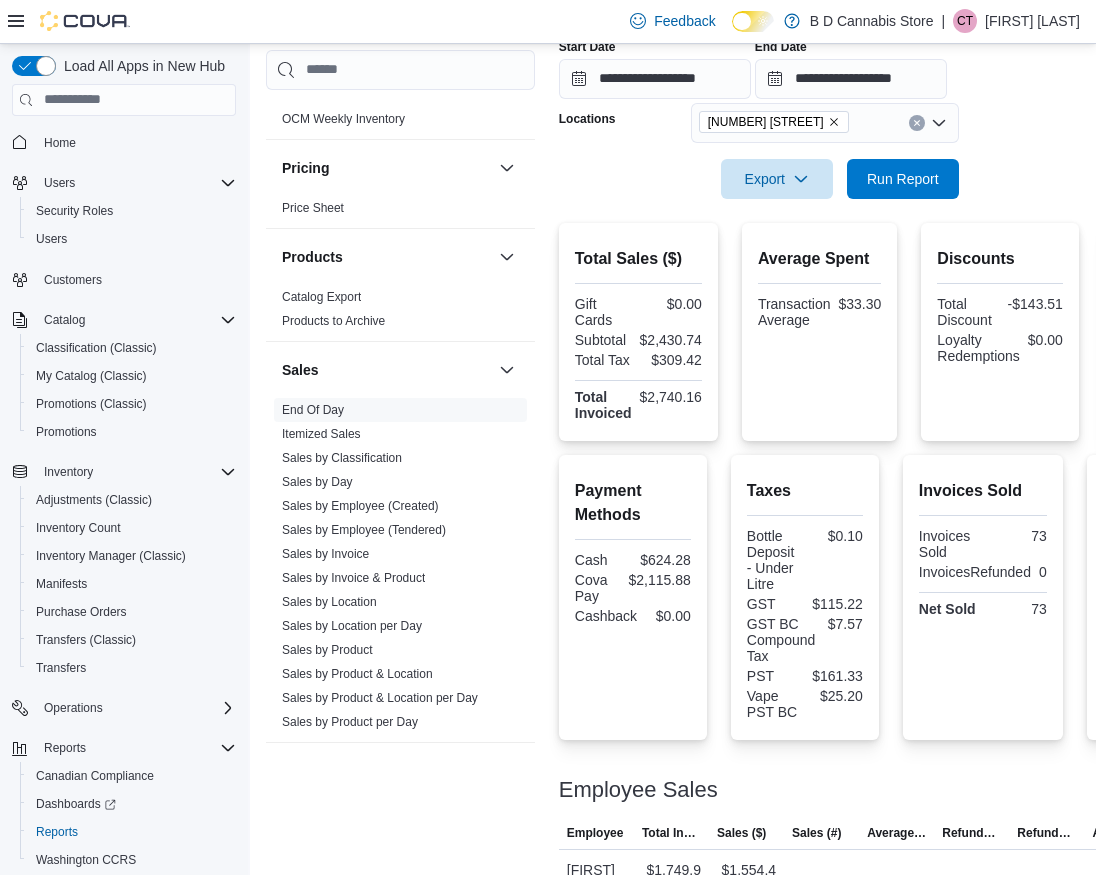 click on "$2,430.74" at bounding box center (671, 340) 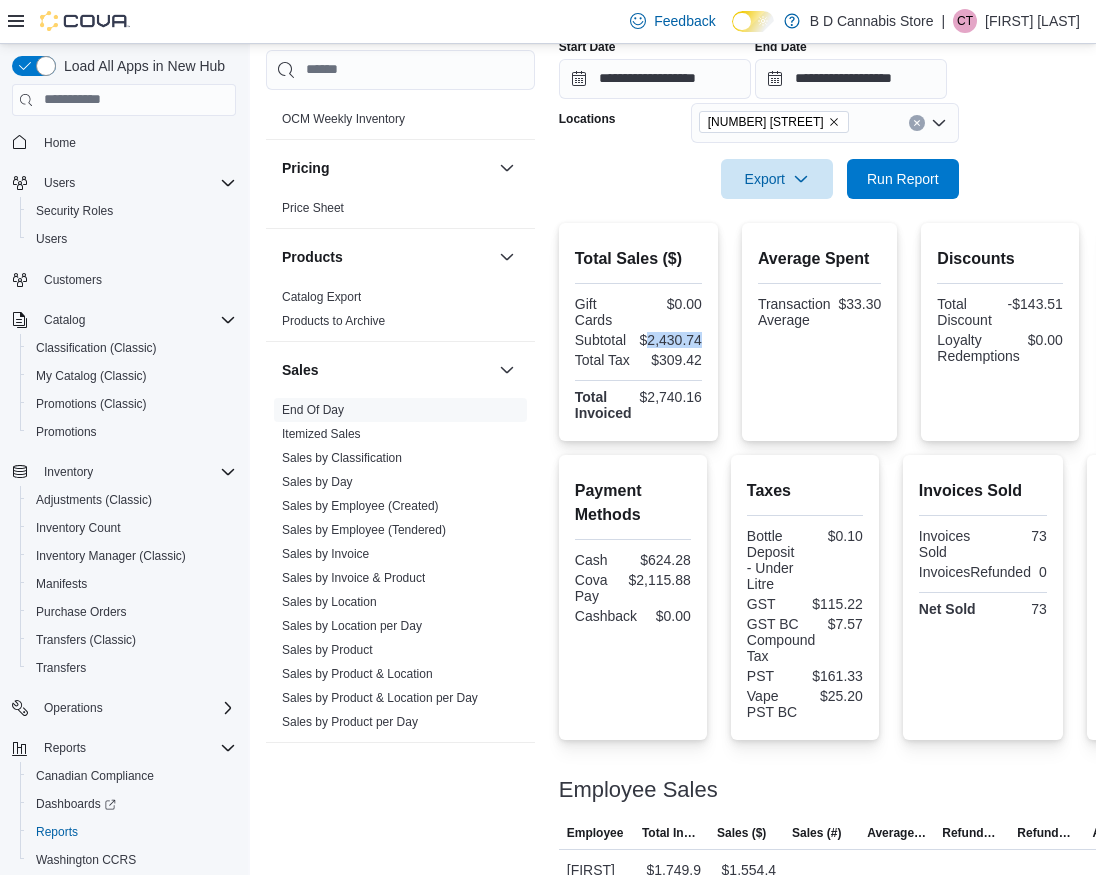 click on "$2,430.74" at bounding box center [671, 340] 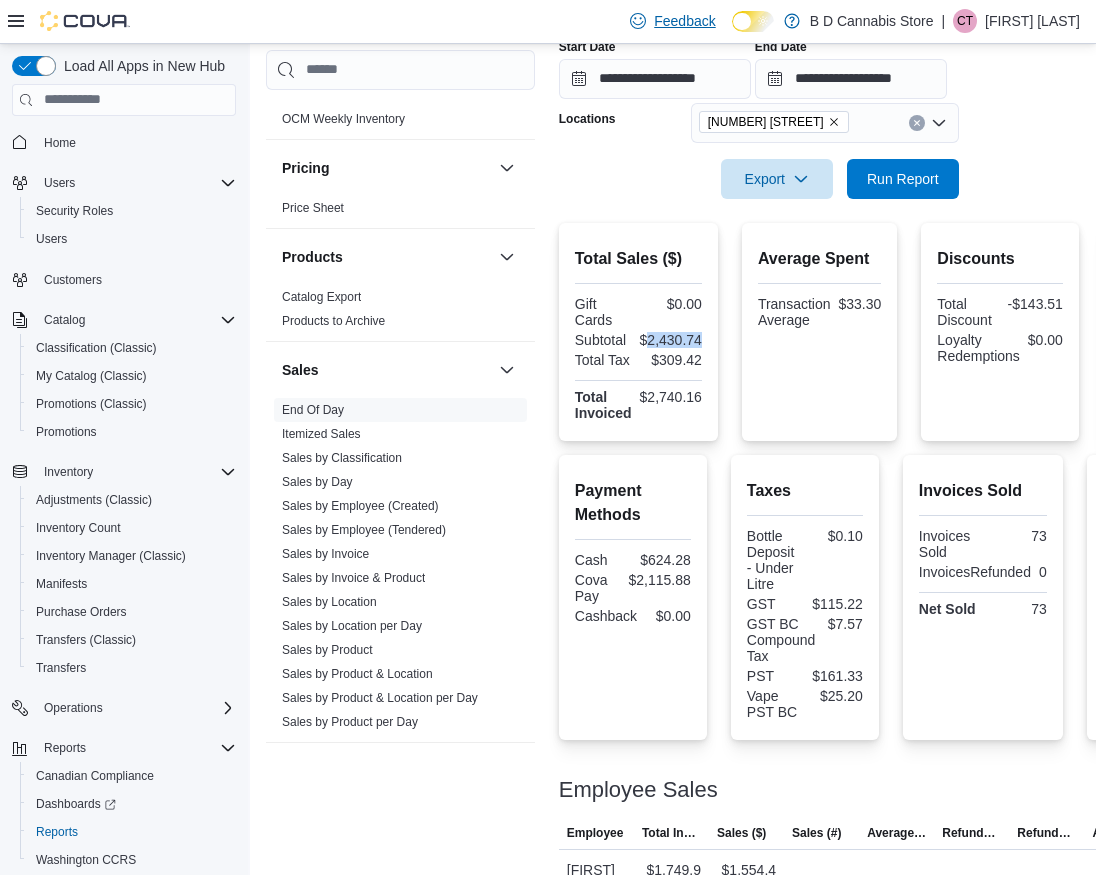 copy on "2,430.74" 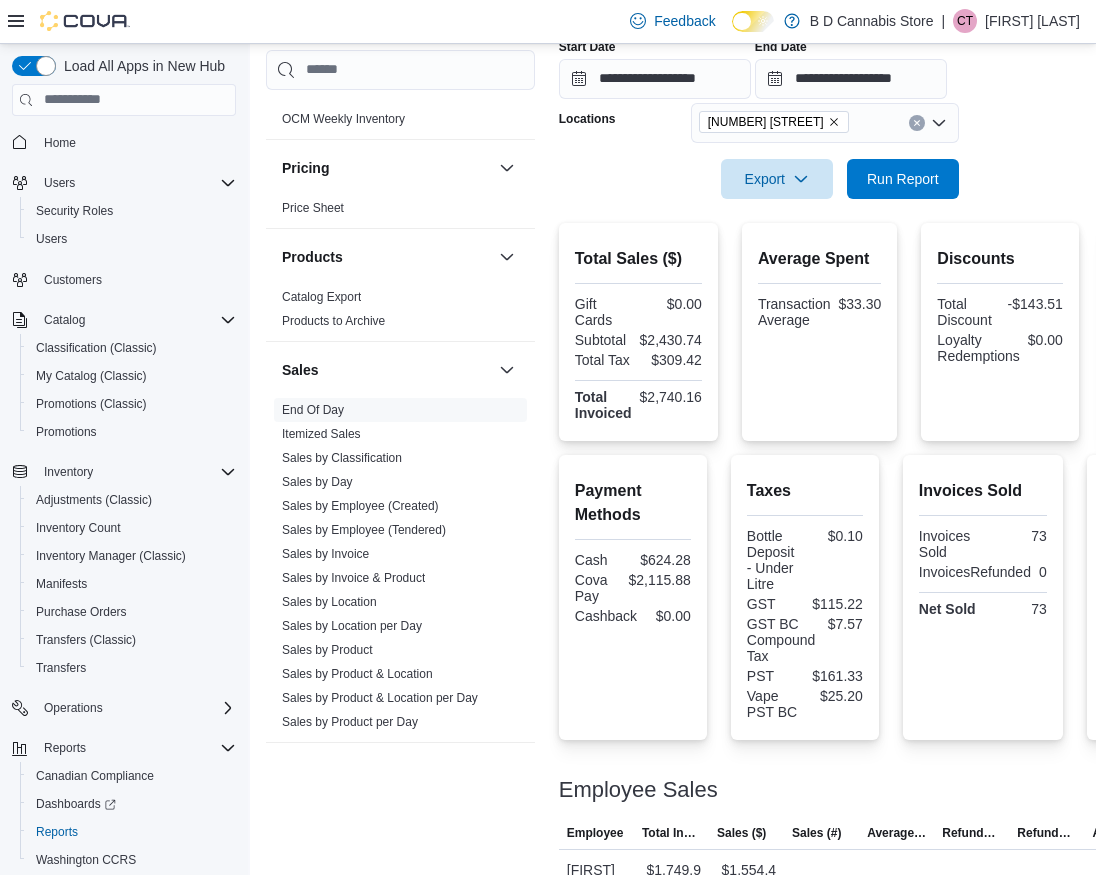 click at bounding box center (897, 101) 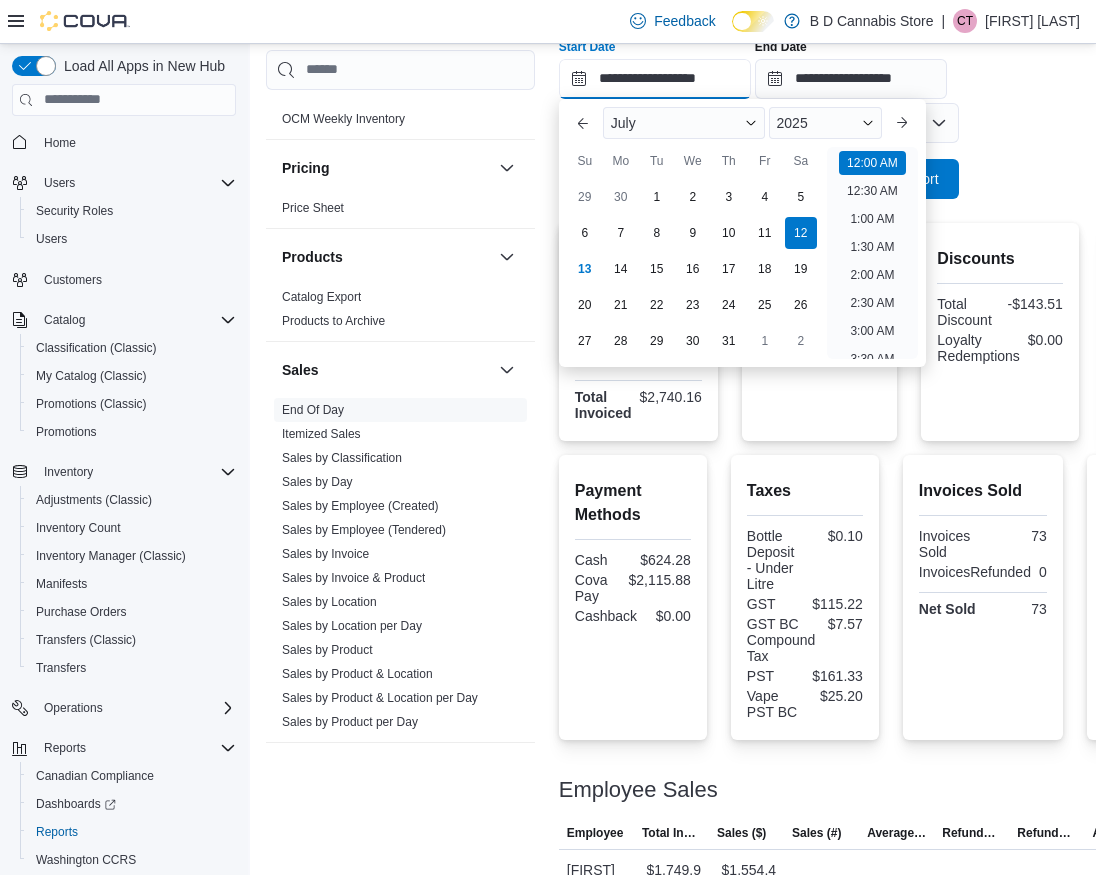 click on "**********" at bounding box center (655, 79) 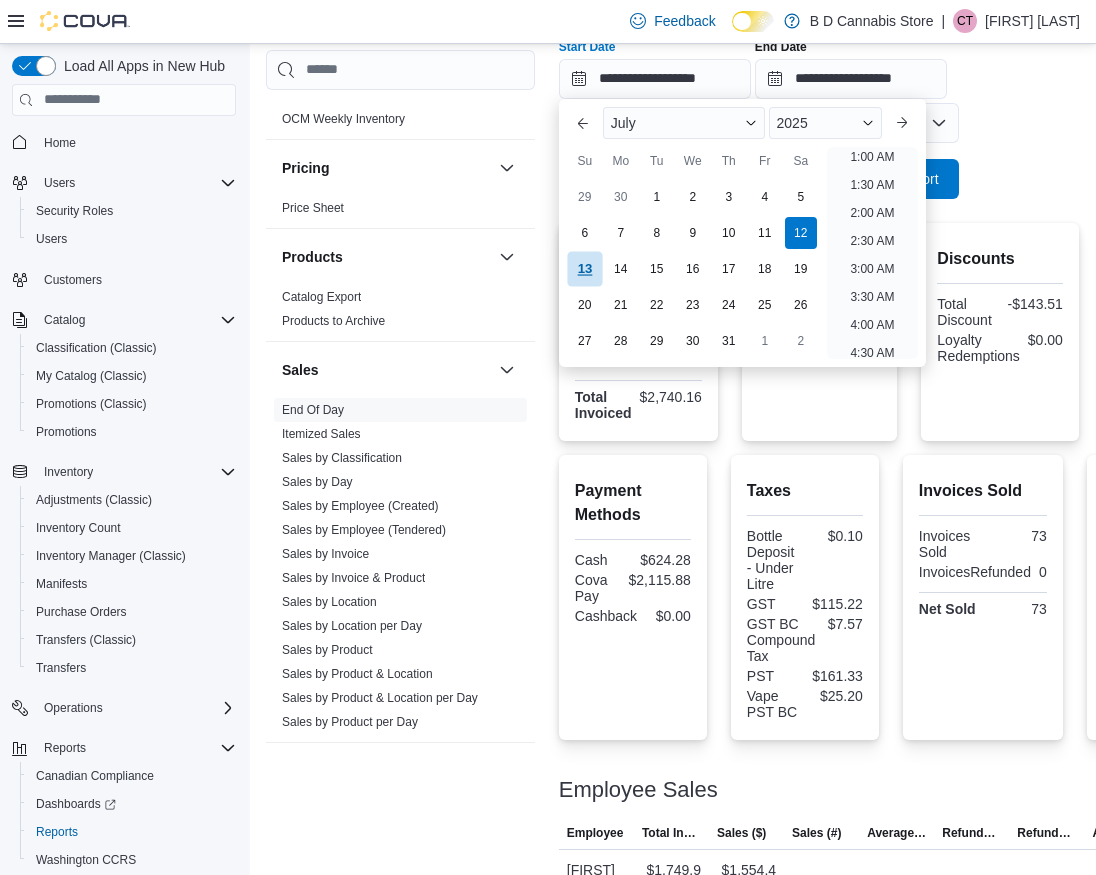 click on "13" at bounding box center (584, 268) 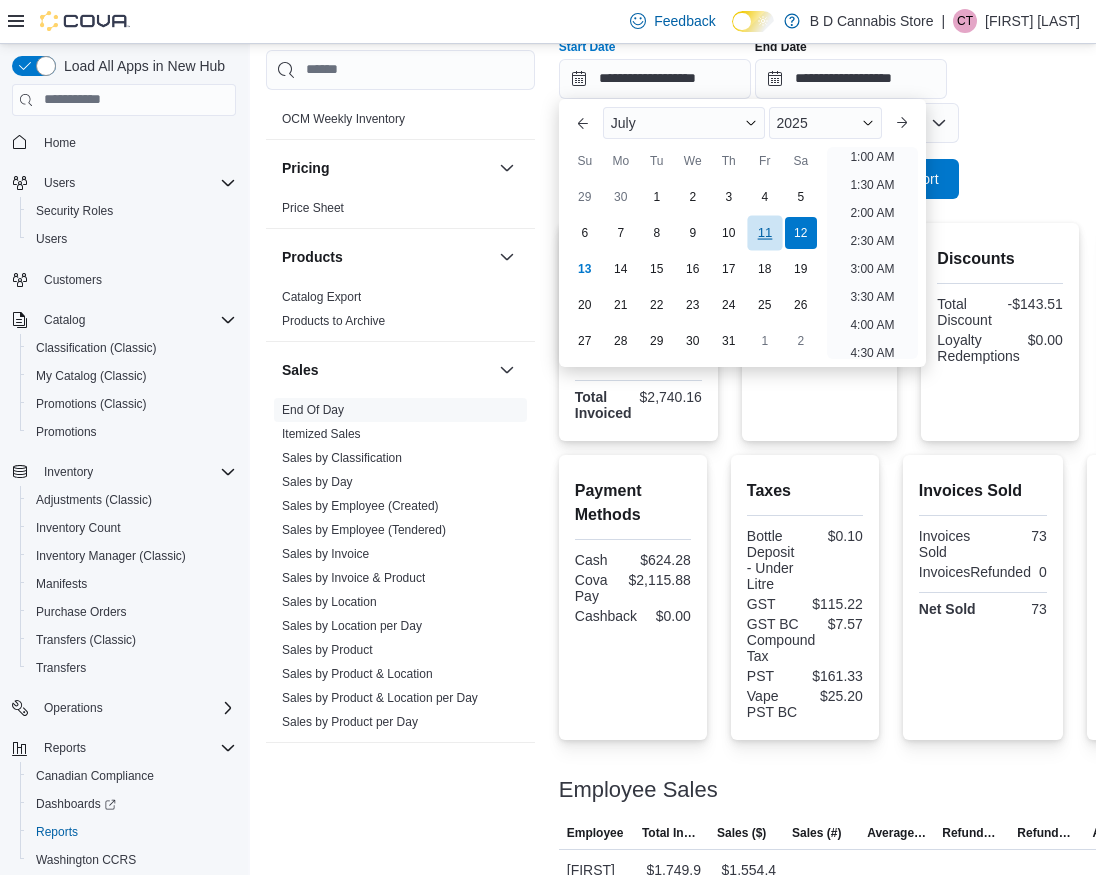 scroll, scrollTop: 4, scrollLeft: 0, axis: vertical 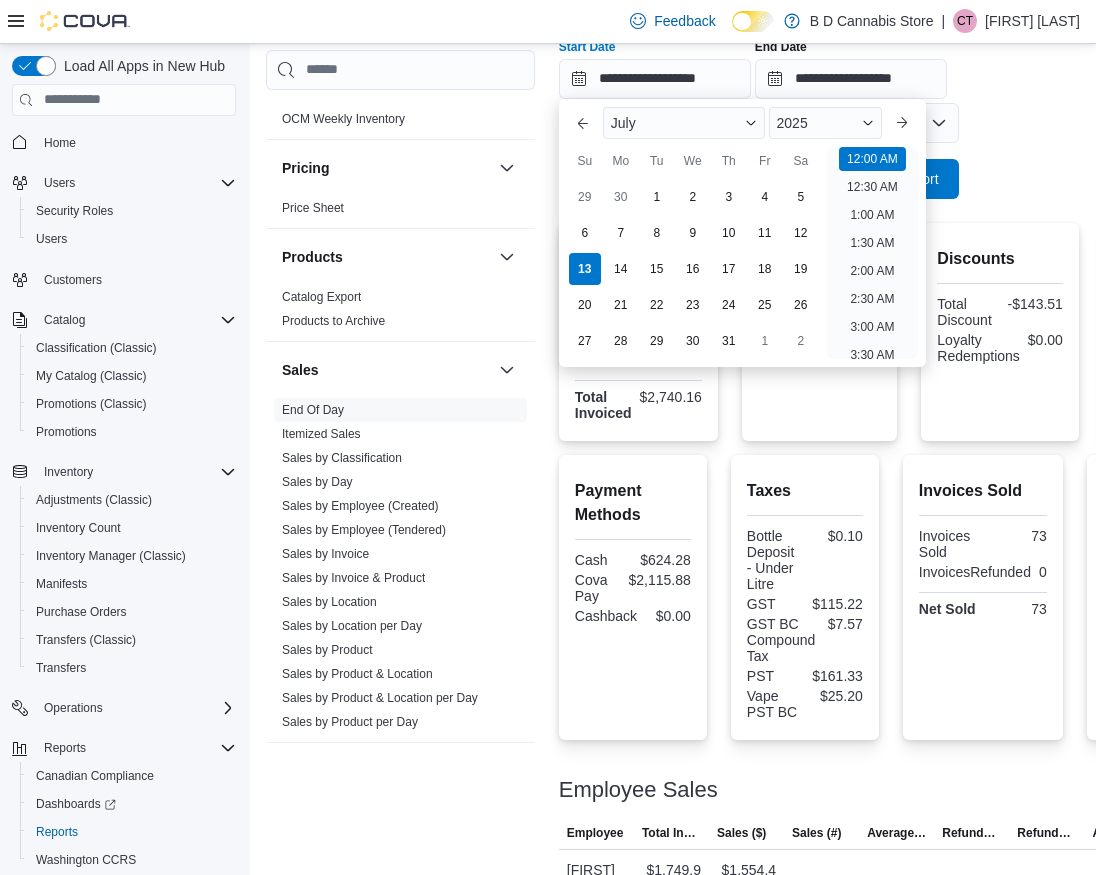 click on "**********" at bounding box center (897, 77) 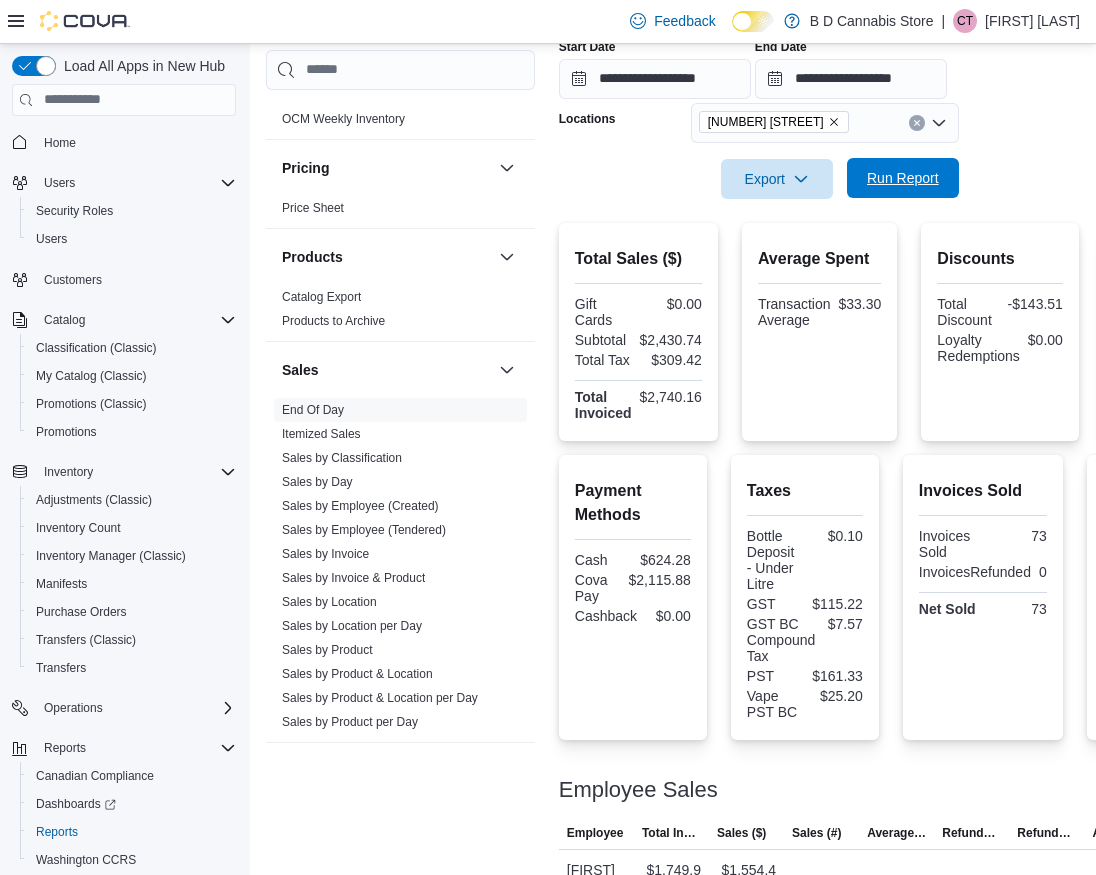 click on "Run Report" at bounding box center (903, 178) 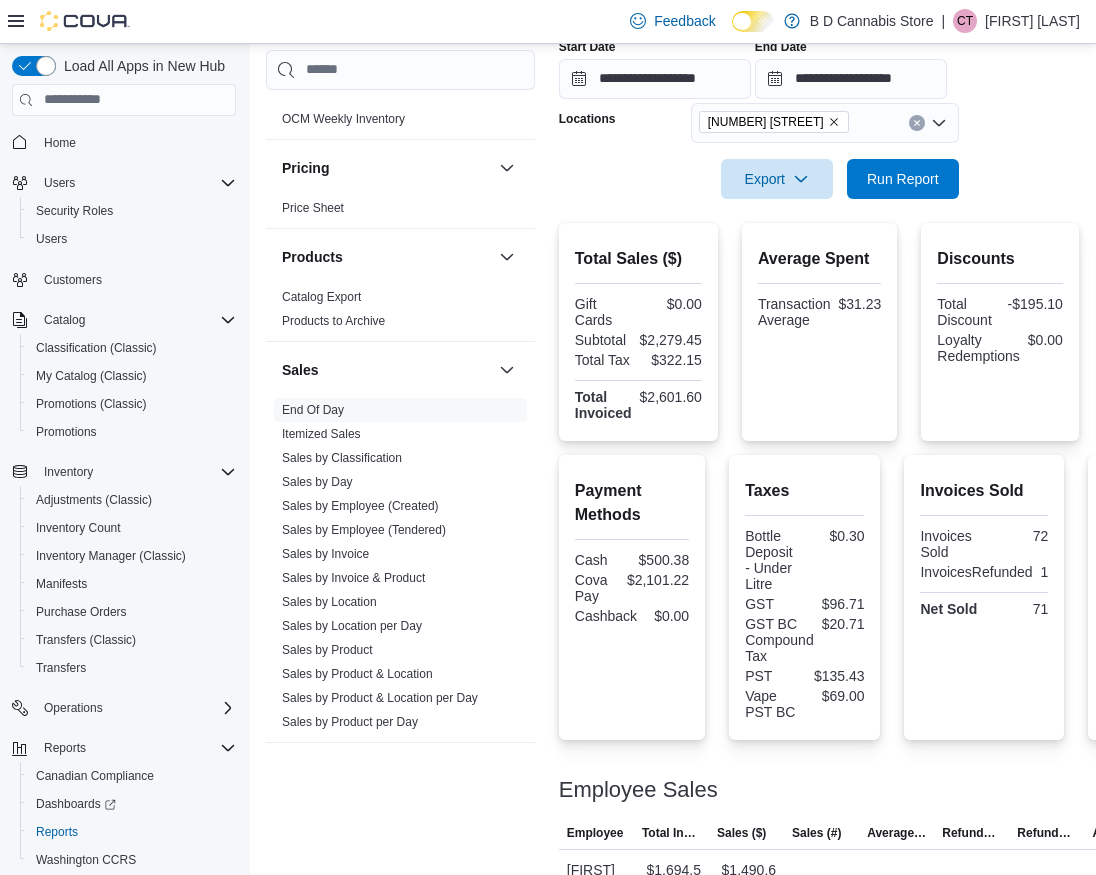 click on "$2,279.45" at bounding box center (671, 340) 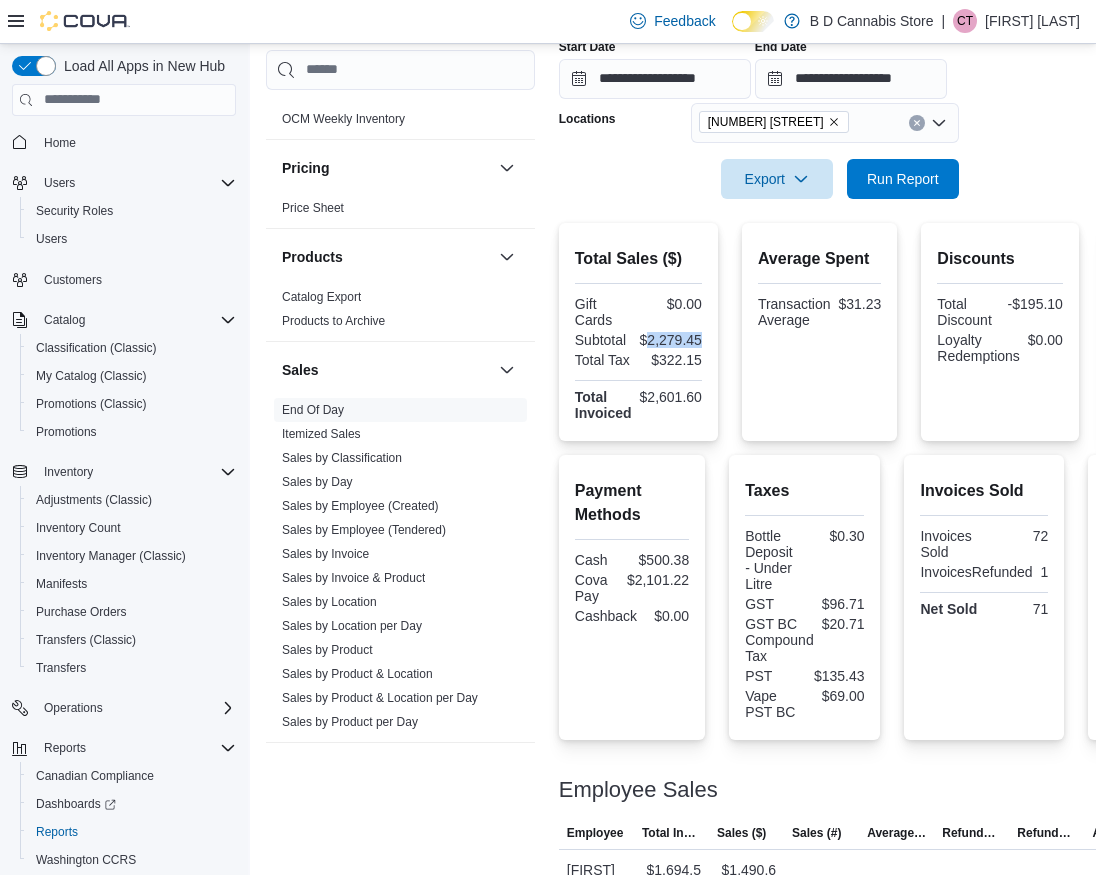 click on "$2,279.45" at bounding box center [671, 340] 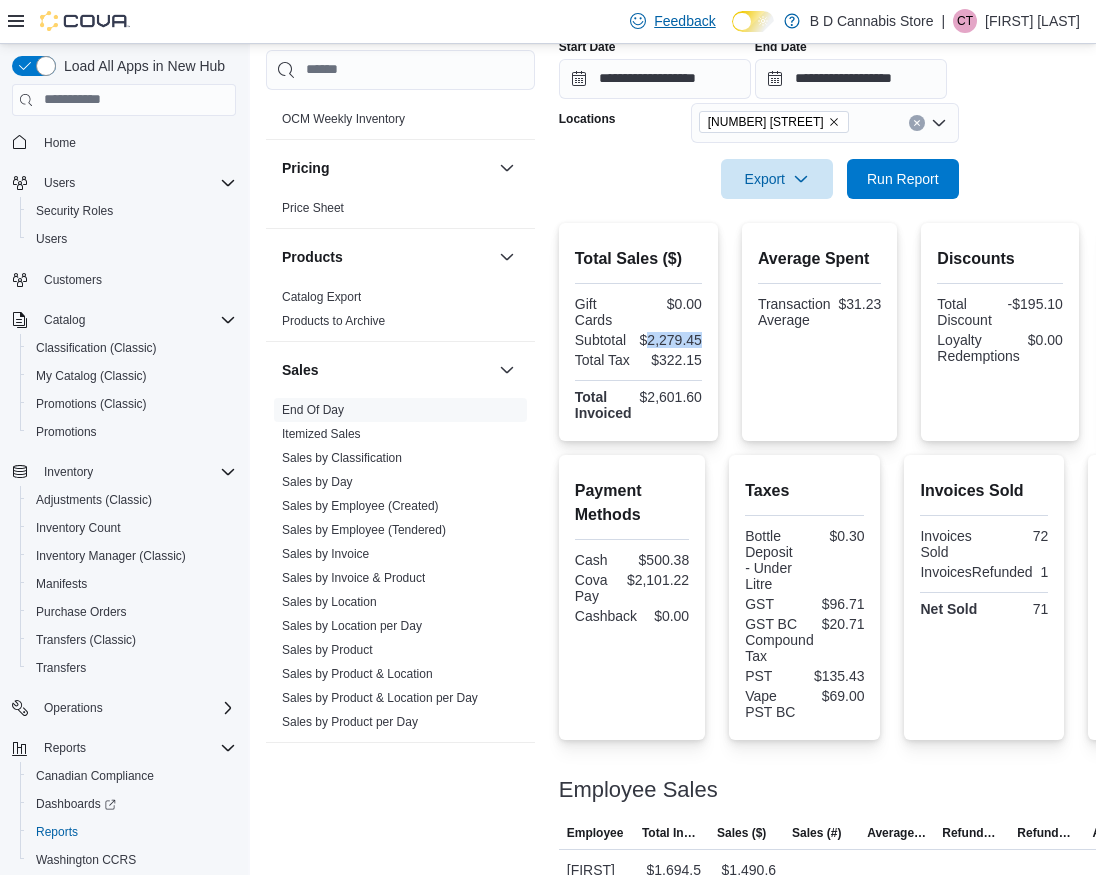 copy on "2,279.45" 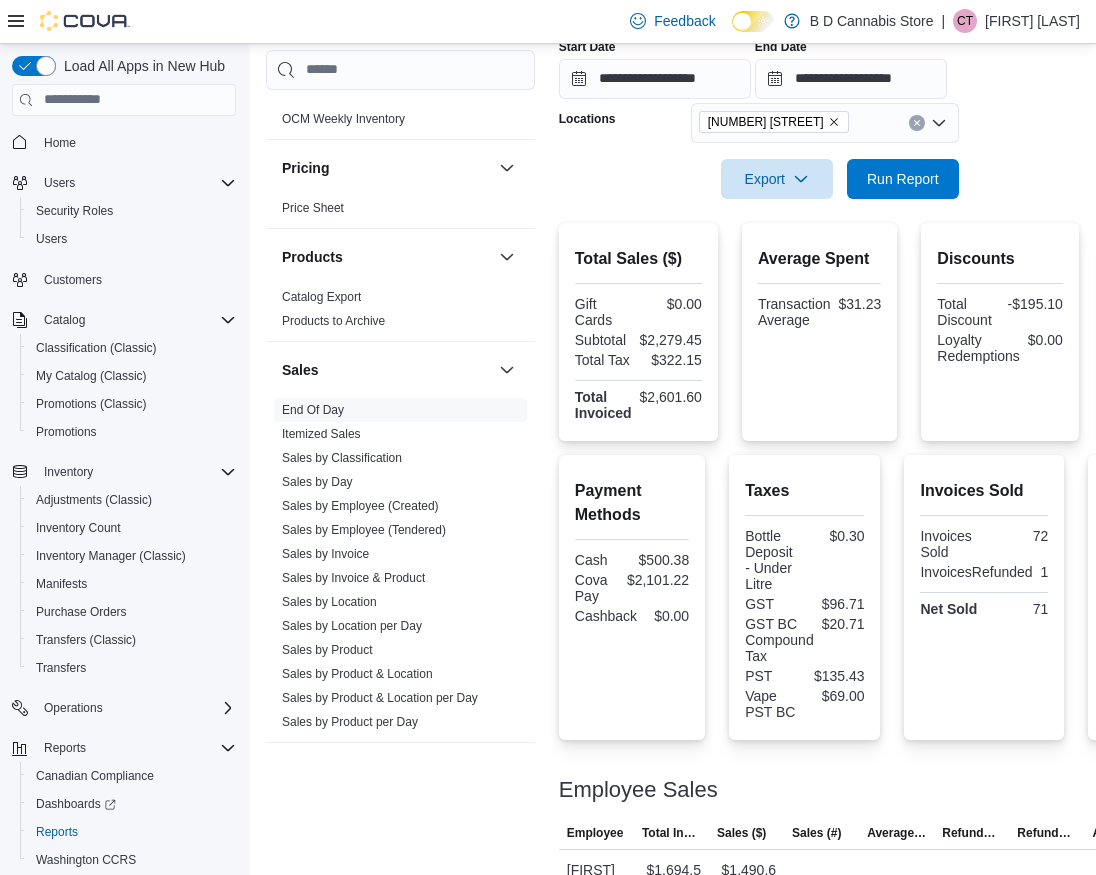 click on "[FIRST] [LAST]" at bounding box center (1032, 21) 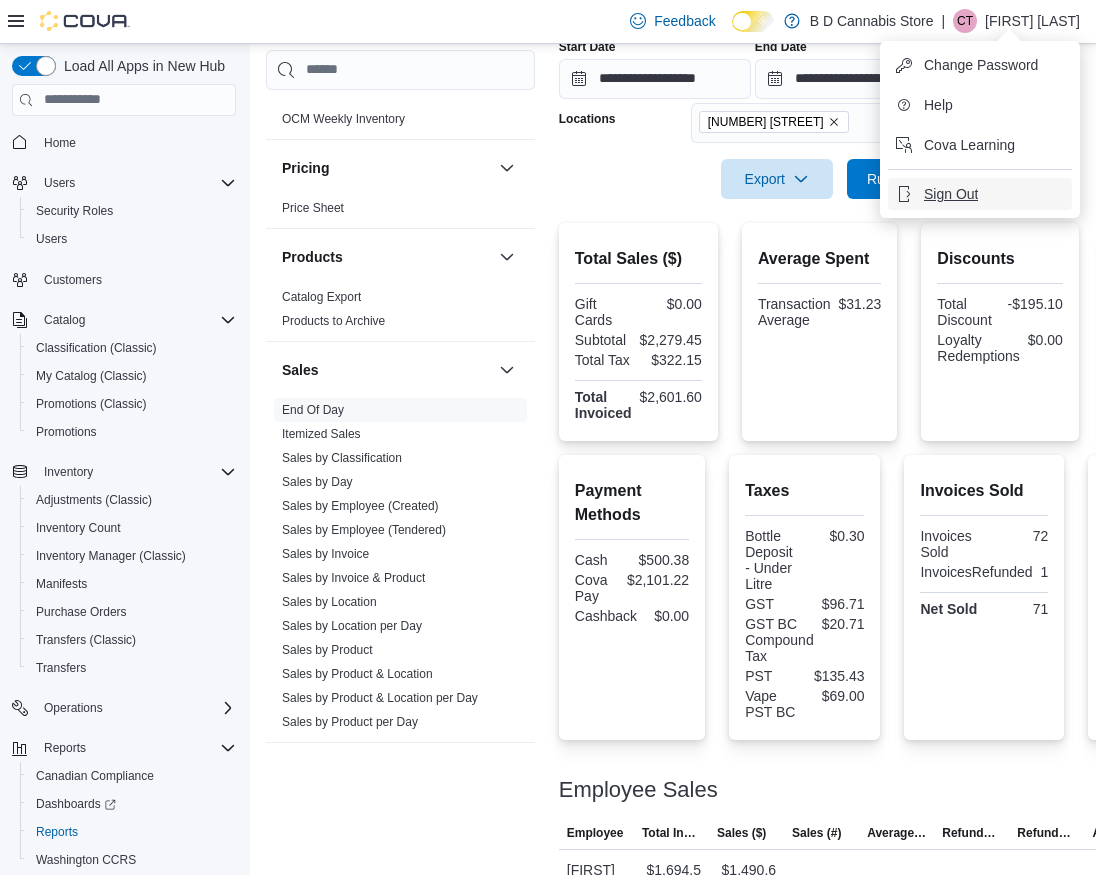 click on "Sign Out" at bounding box center [980, 194] 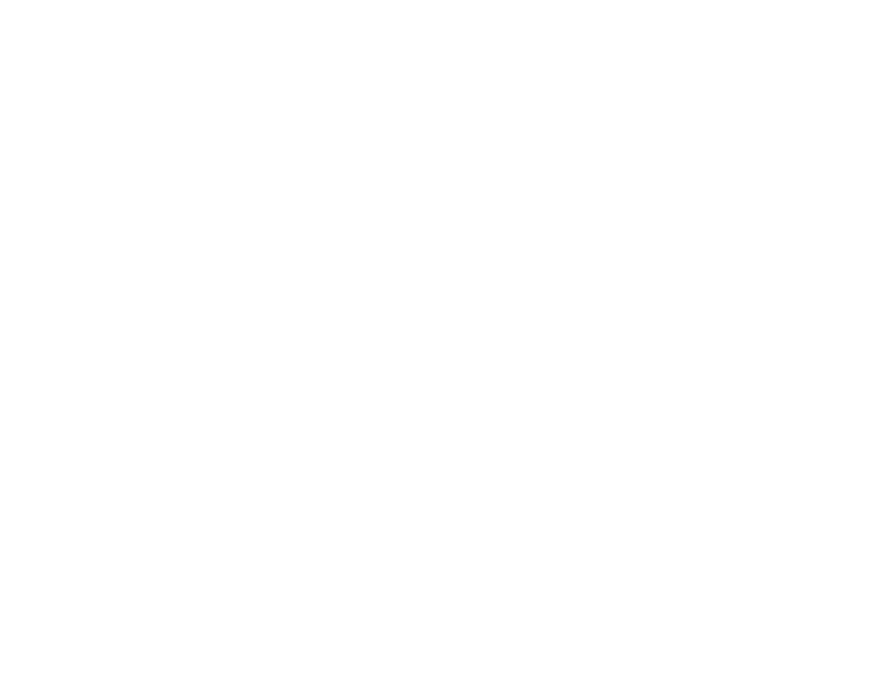 scroll, scrollTop: 0, scrollLeft: 0, axis: both 